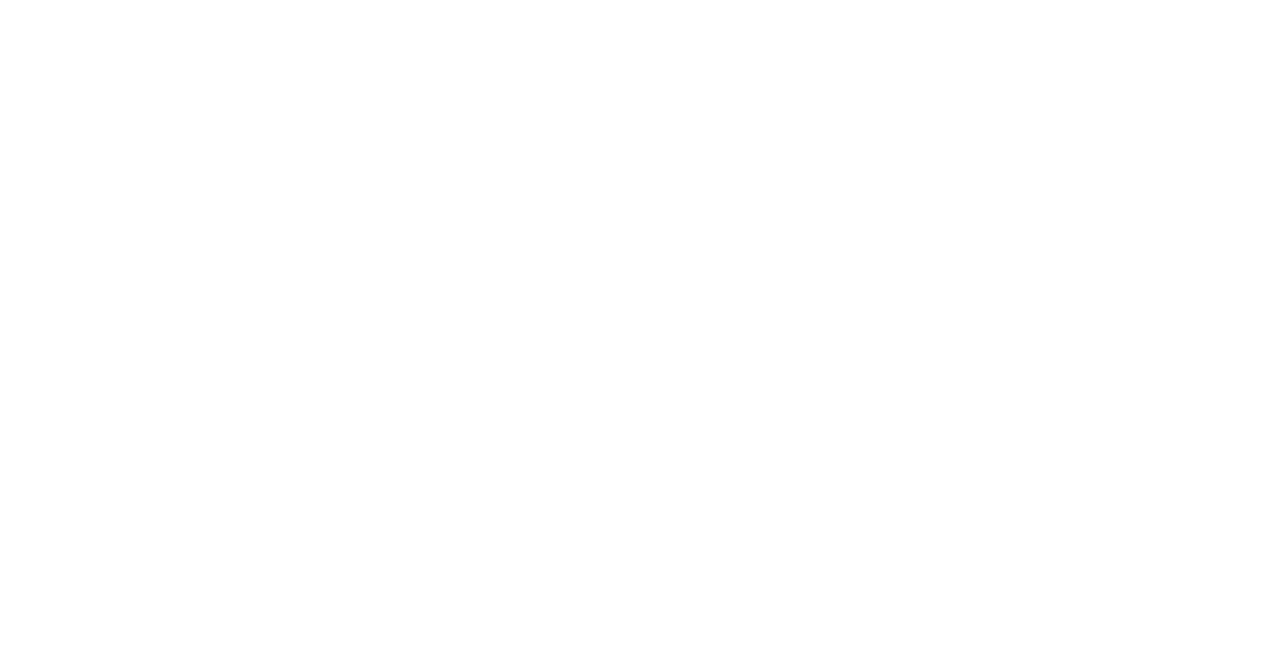 scroll, scrollTop: 0, scrollLeft: 0, axis: both 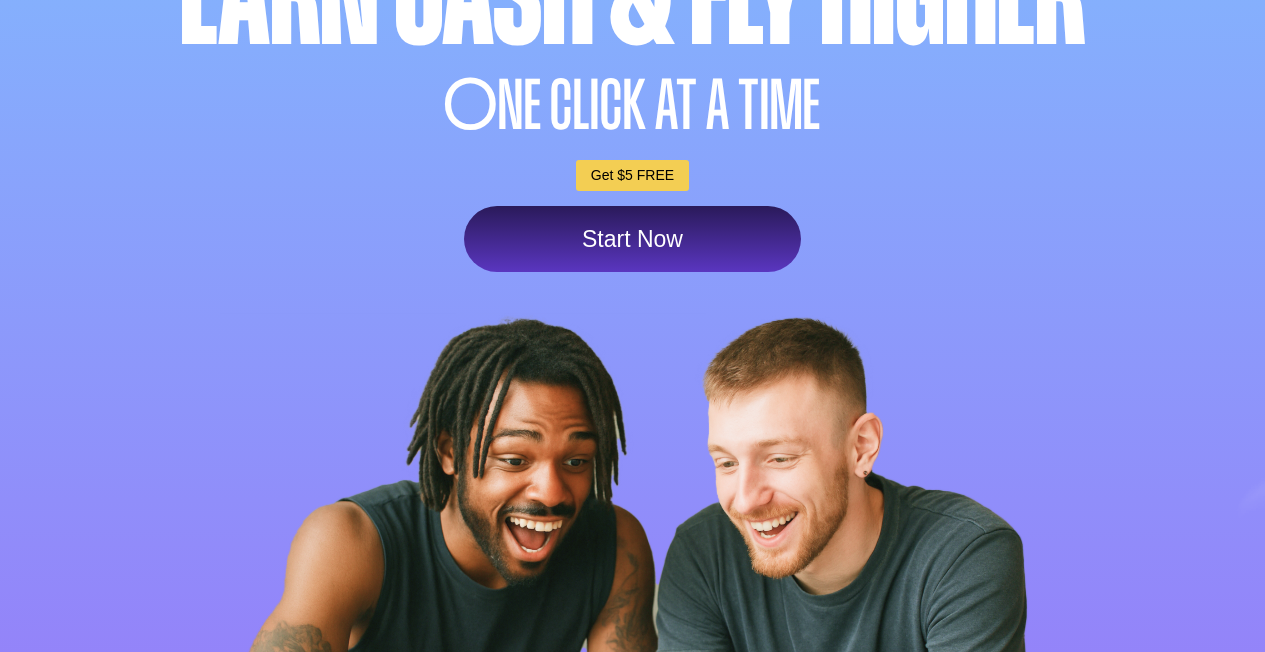 click on "Get $5 FREE" at bounding box center (632, 175) 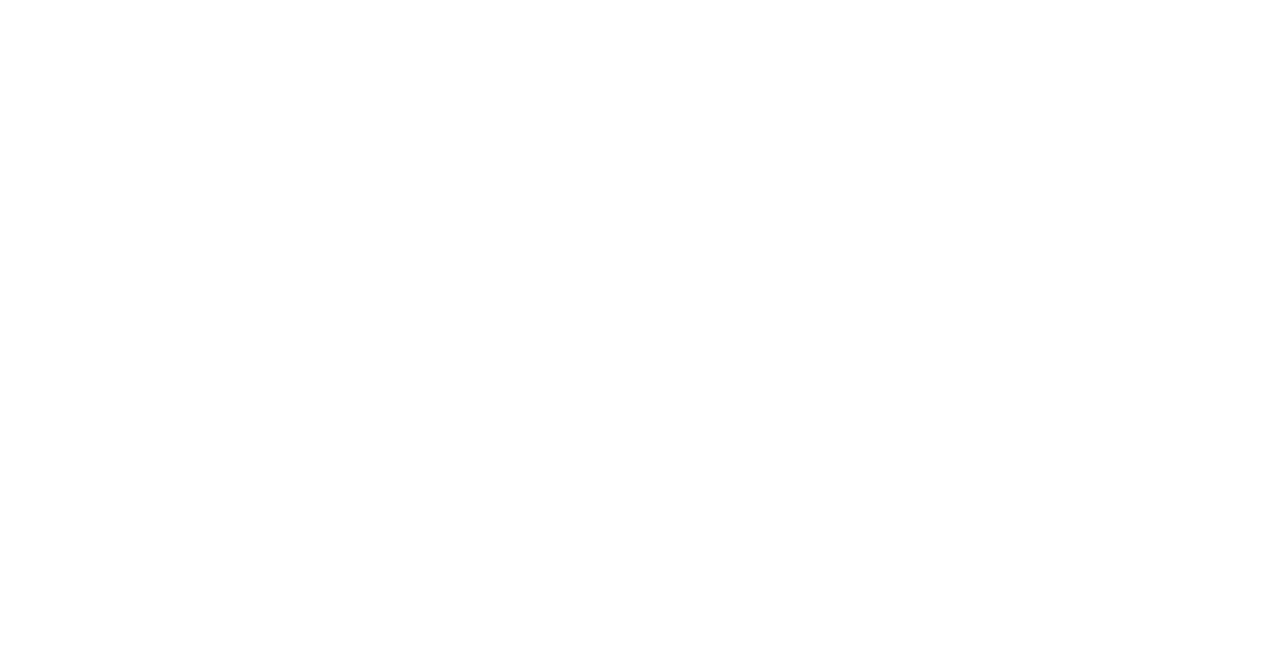 scroll, scrollTop: 0, scrollLeft: 0, axis: both 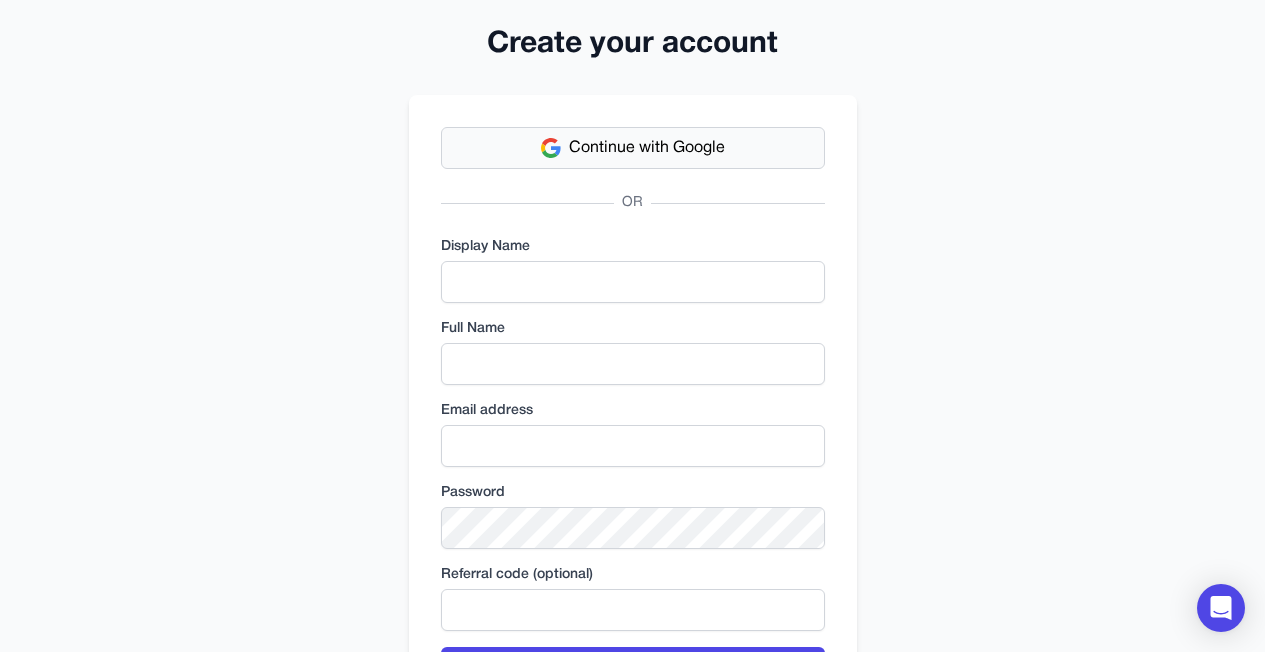 click on "Continue with Google" at bounding box center [647, 148] 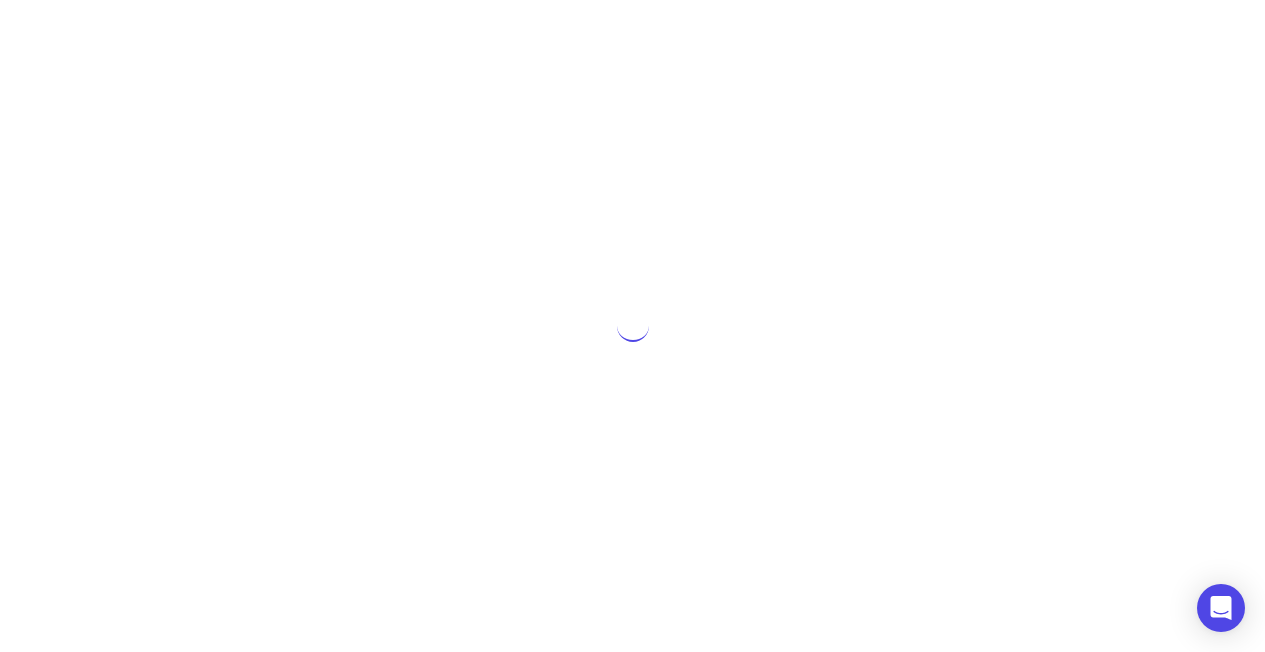 scroll, scrollTop: 0, scrollLeft: 0, axis: both 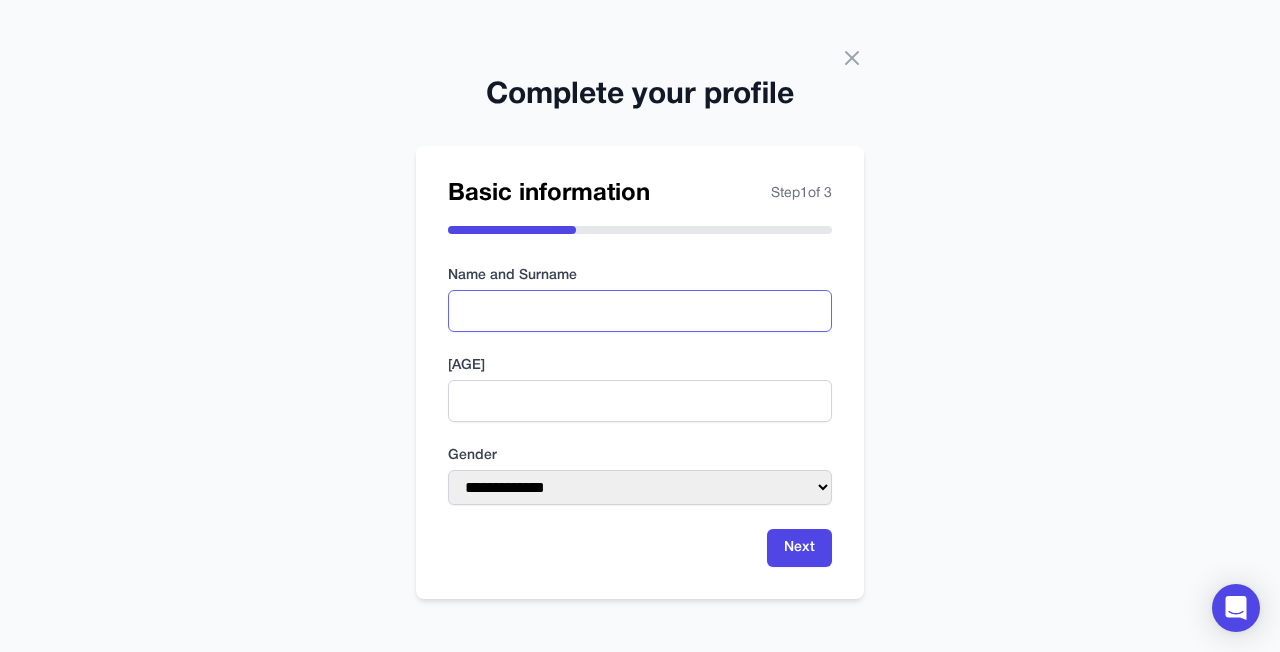 click at bounding box center (640, 311) 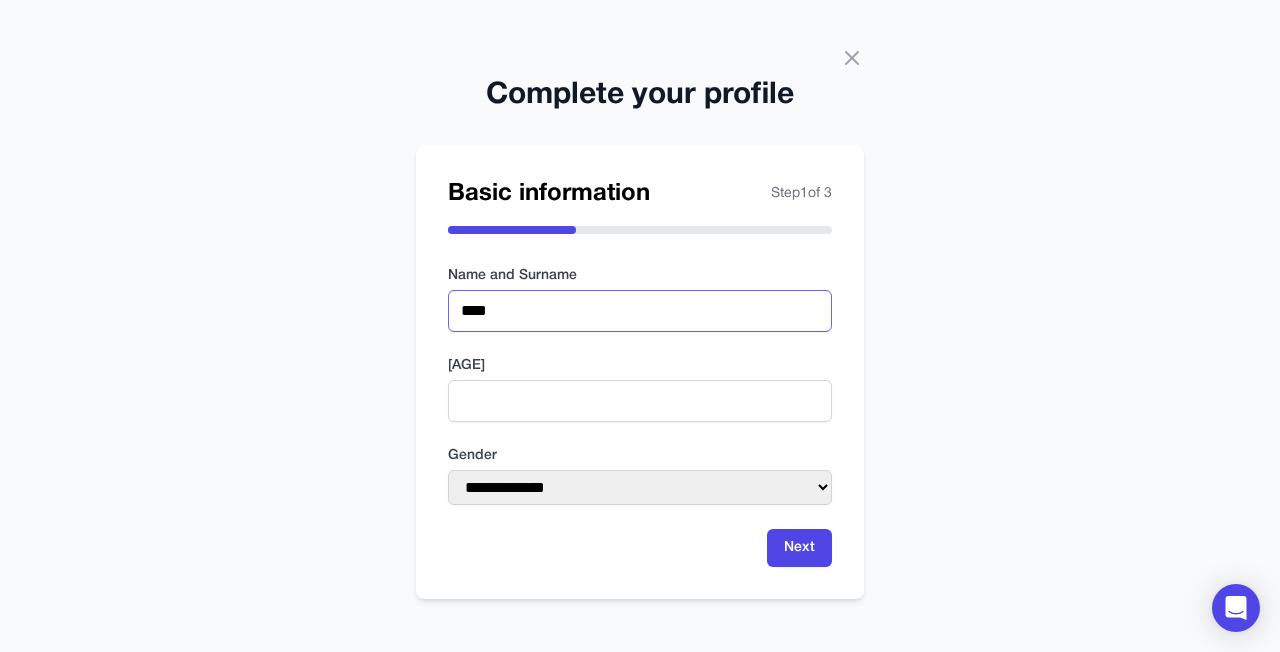 type on "****" 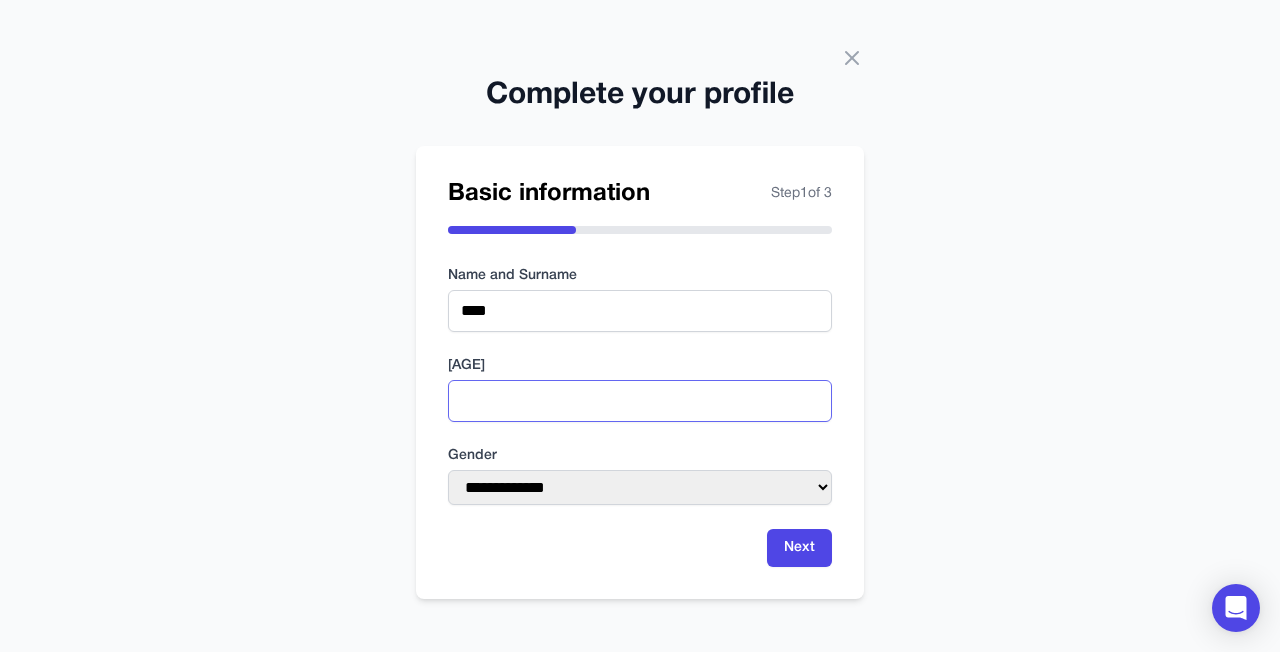 click at bounding box center (640, 401) 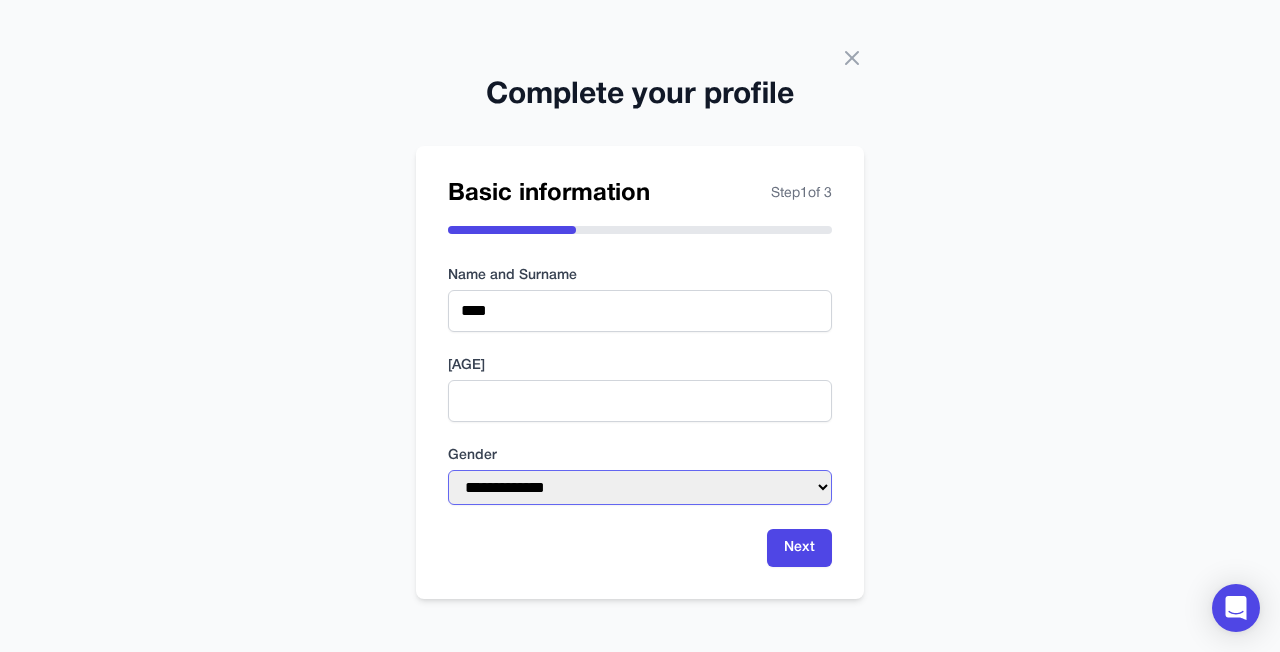 select on "****" 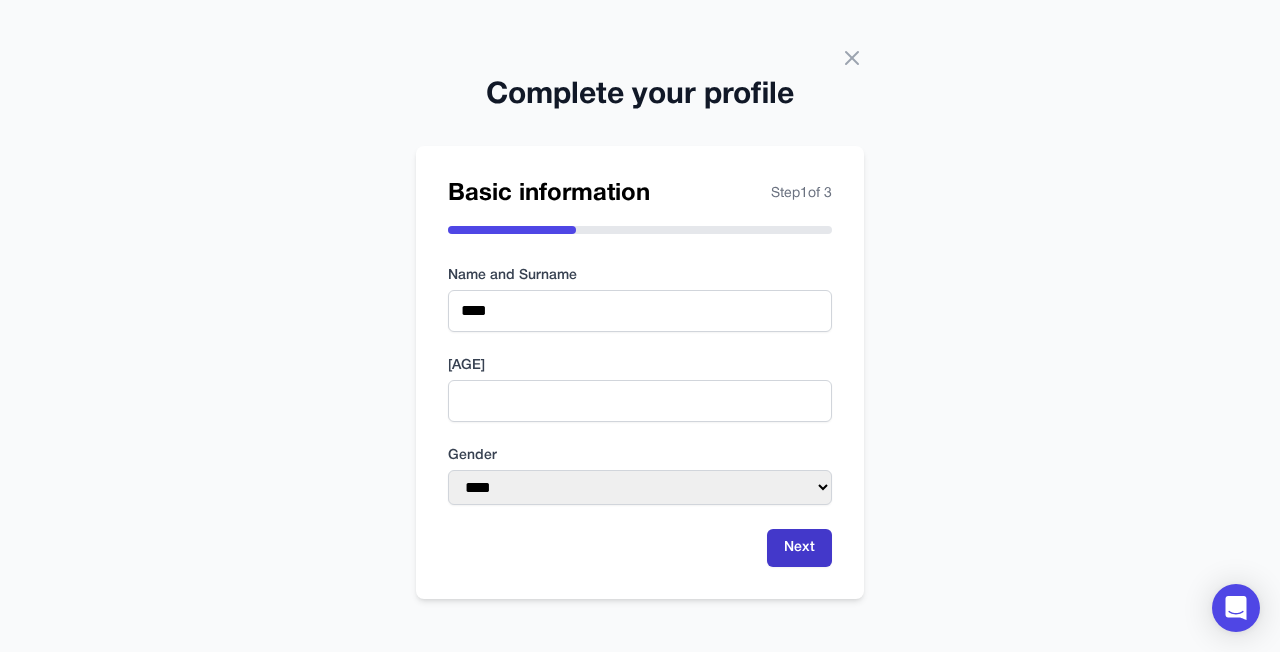 click on "Next" at bounding box center [799, 548] 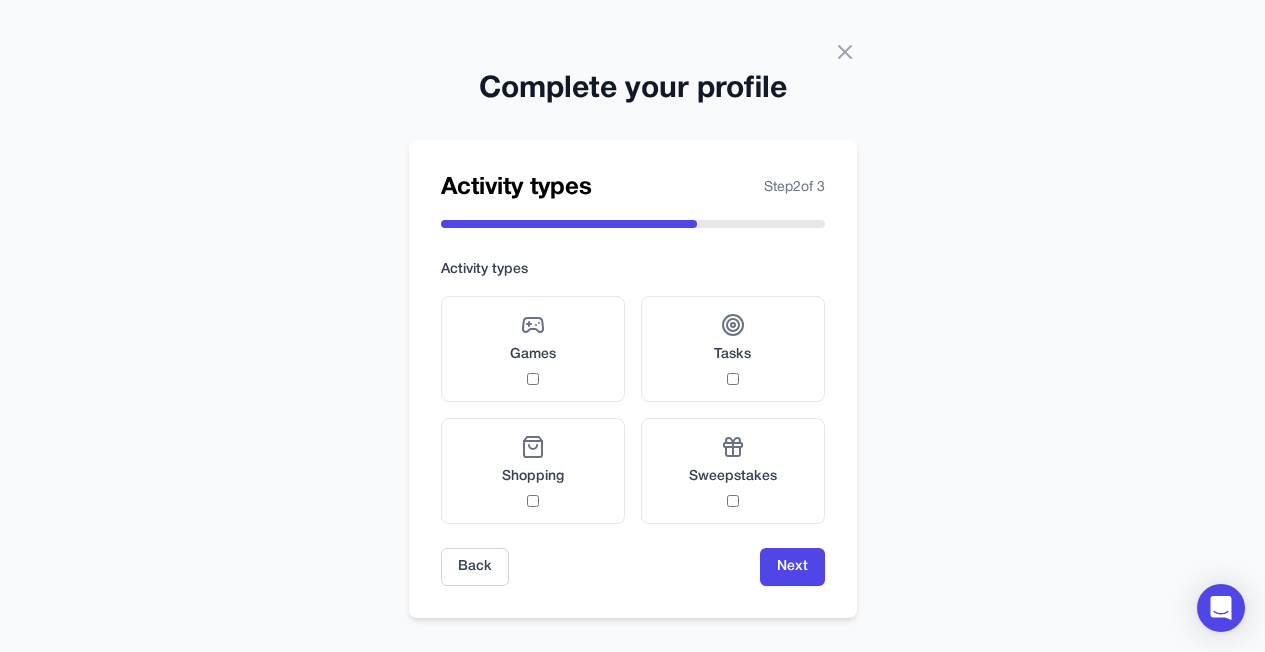 scroll, scrollTop: 14, scrollLeft: 0, axis: vertical 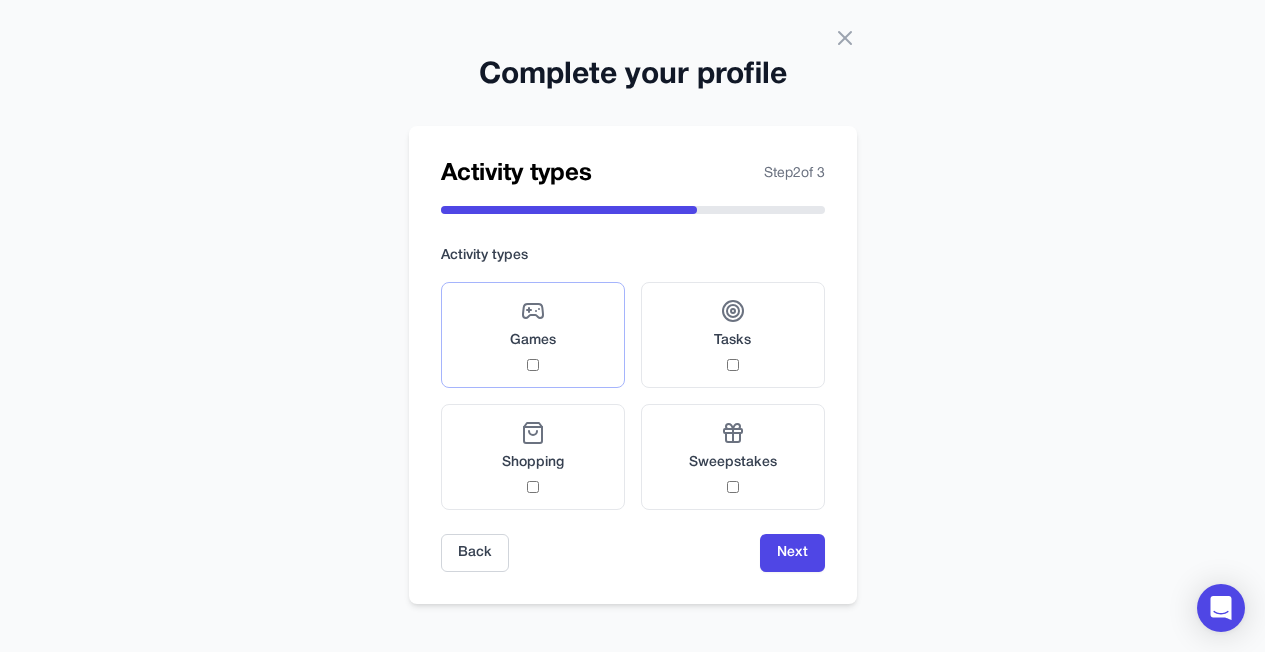 click on "Games" at bounding box center [533, 335] 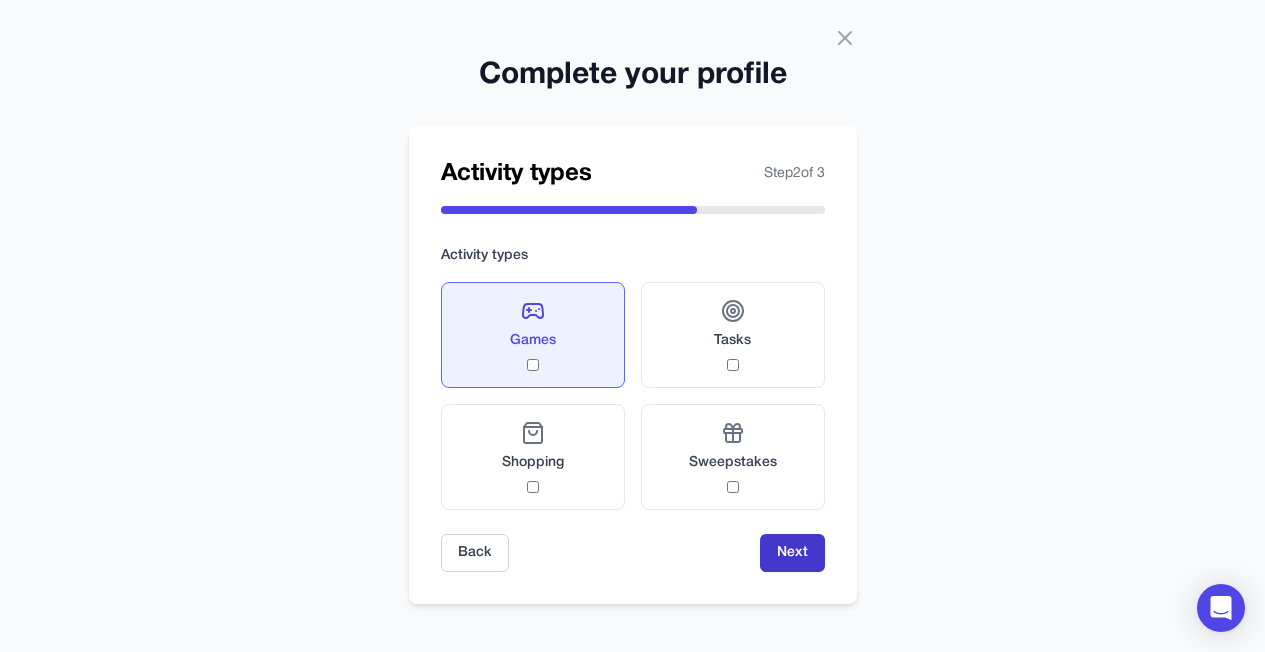 click on "Next" at bounding box center [792, 553] 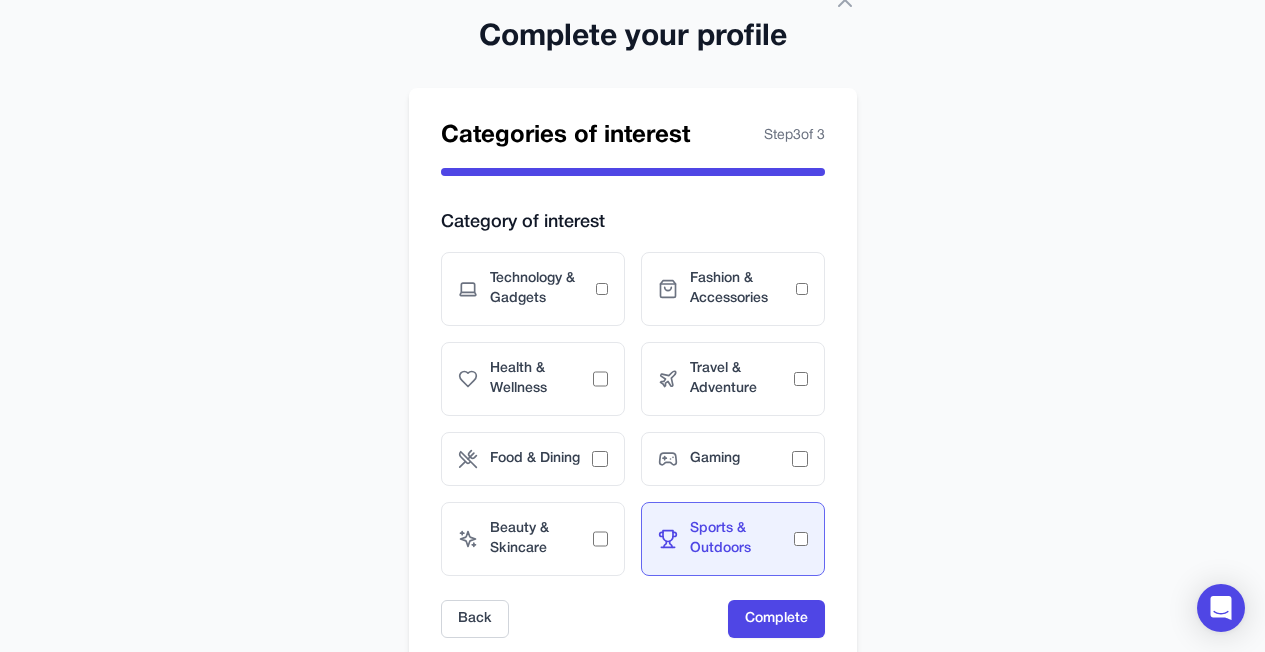scroll, scrollTop: 118, scrollLeft: 0, axis: vertical 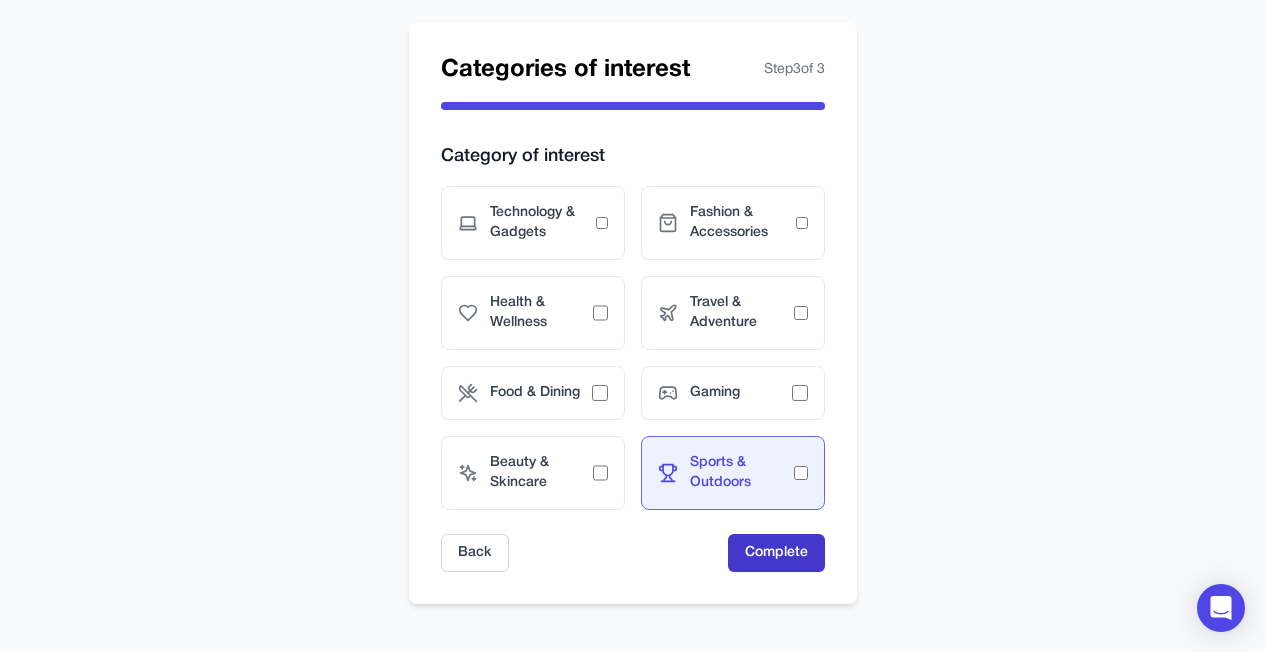 click on "Complete" at bounding box center (776, 553) 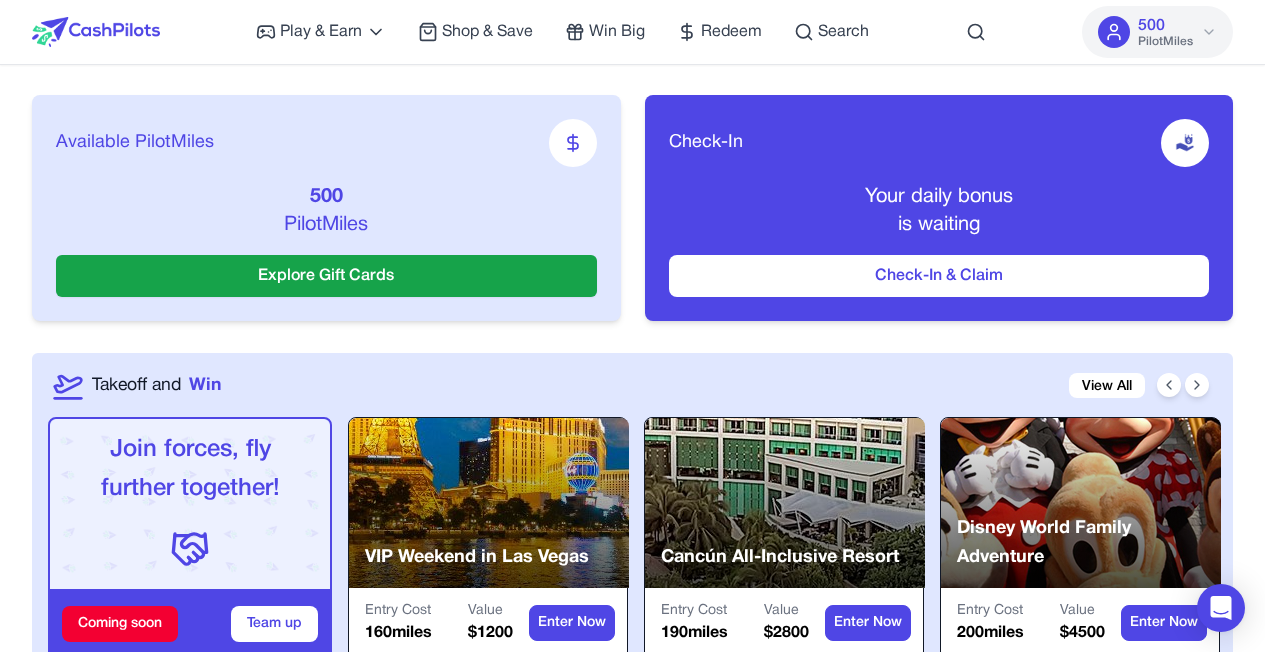 scroll, scrollTop: 275, scrollLeft: 0, axis: vertical 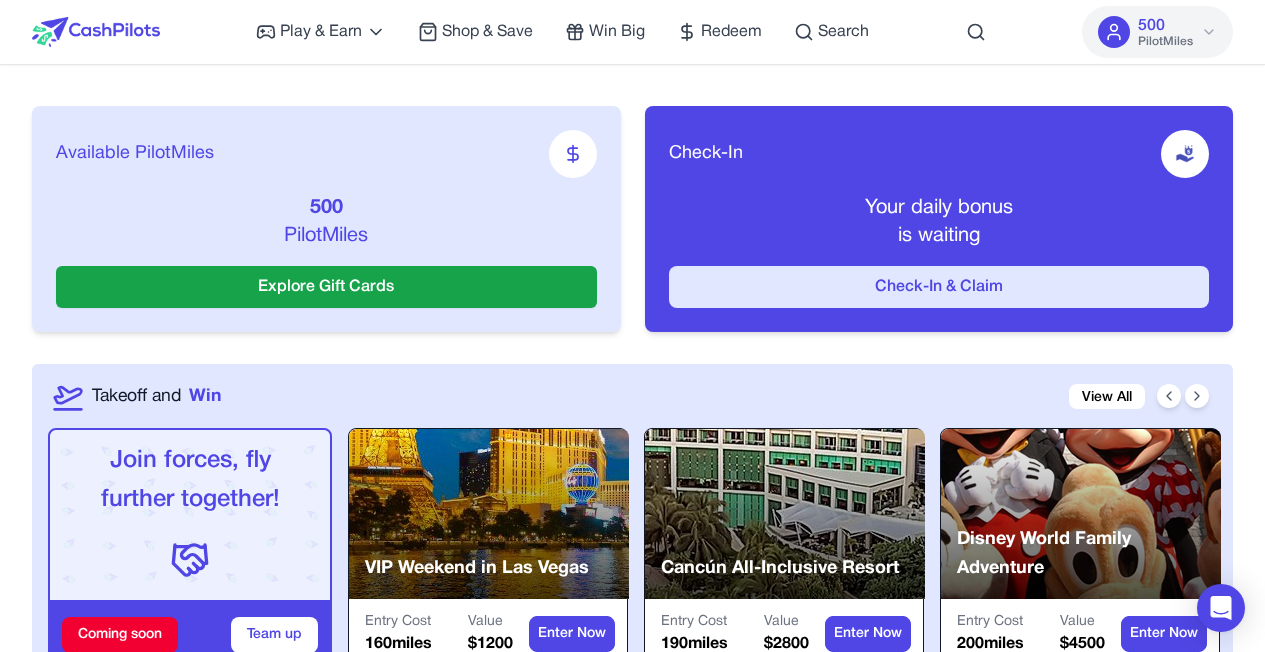click on "Check-In & Claim" at bounding box center (939, 287) 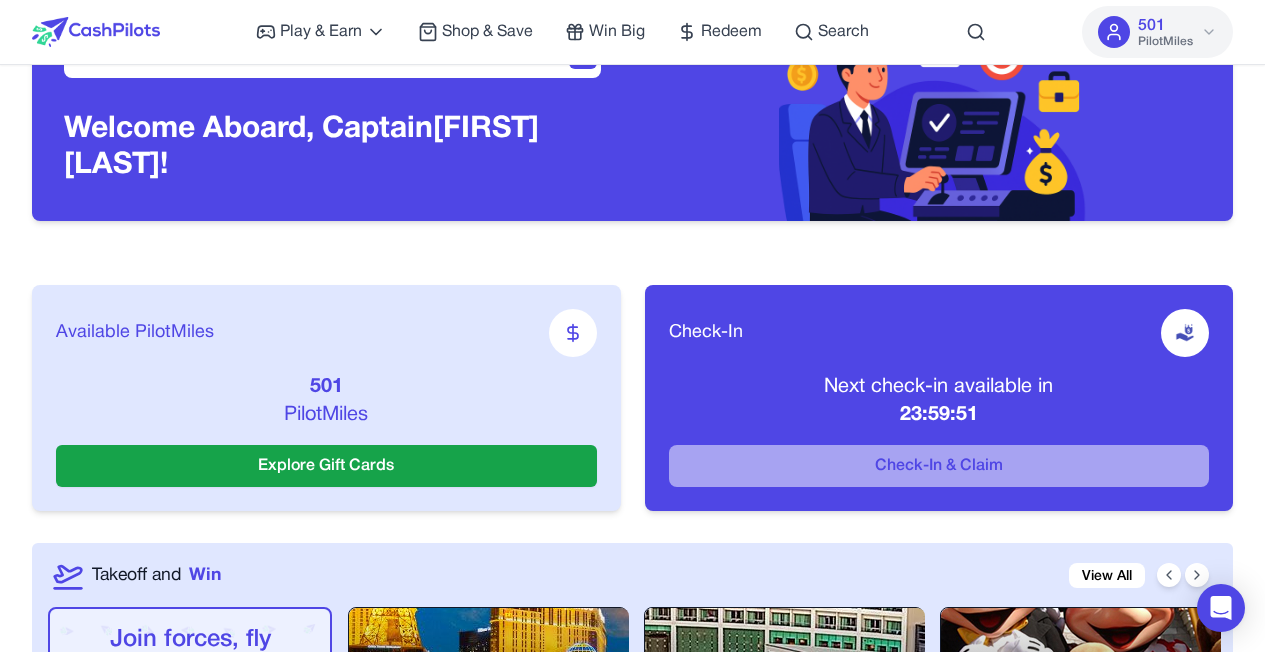 scroll, scrollTop: 0, scrollLeft: 0, axis: both 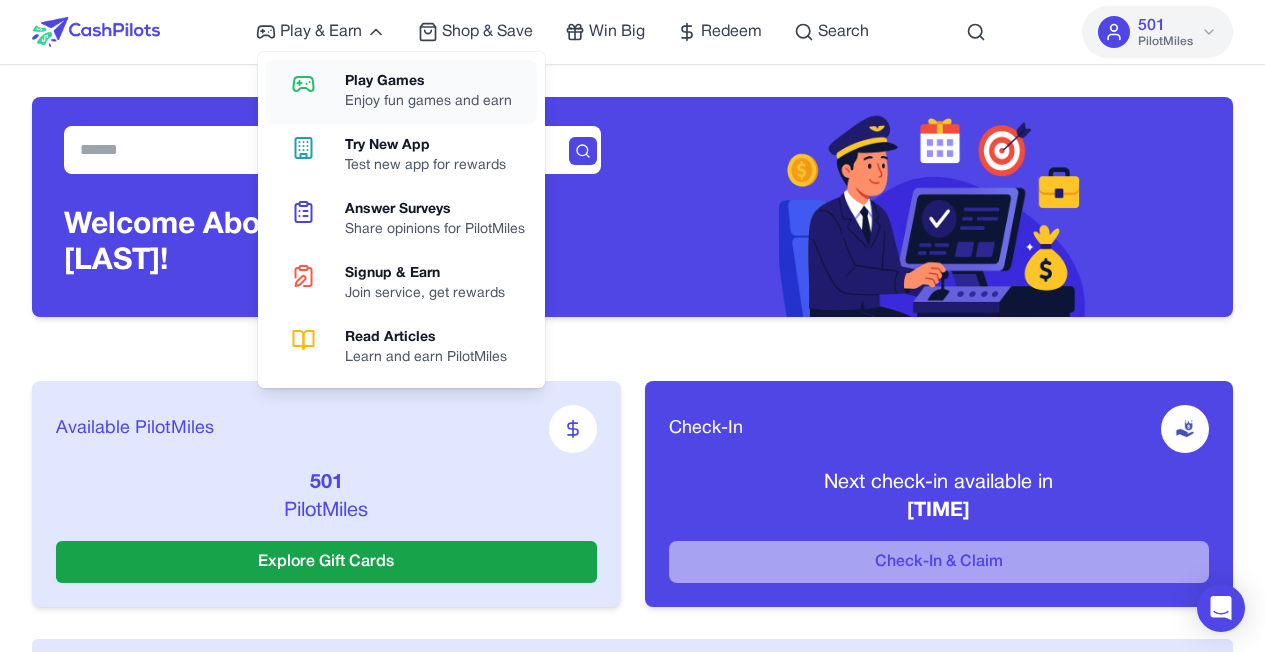 click on "Play Games" at bounding box center [428, 82] 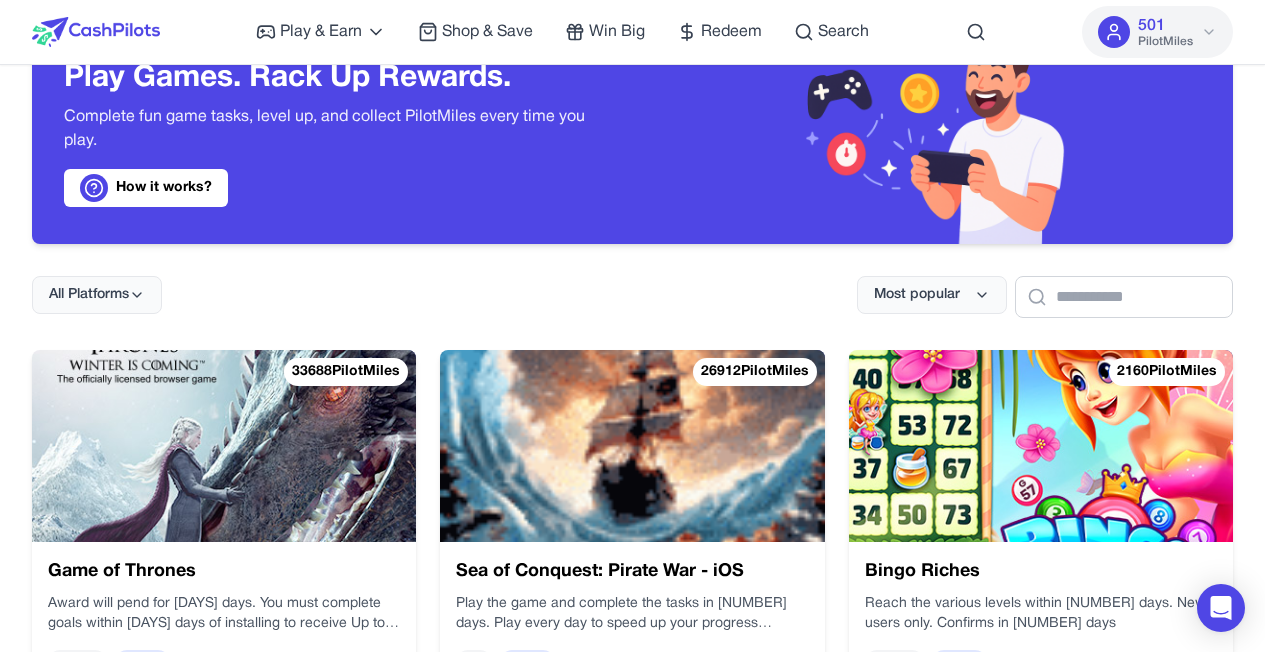 scroll, scrollTop: 0, scrollLeft: 0, axis: both 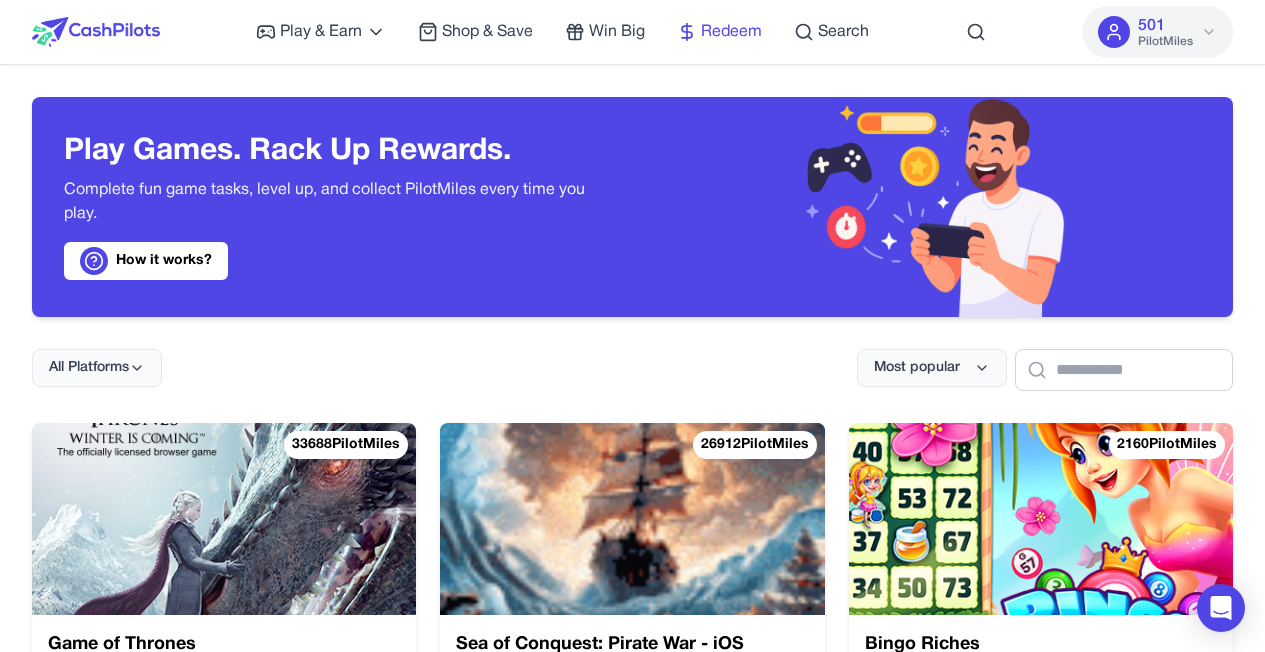 click on "Redeem" at bounding box center [731, 32] 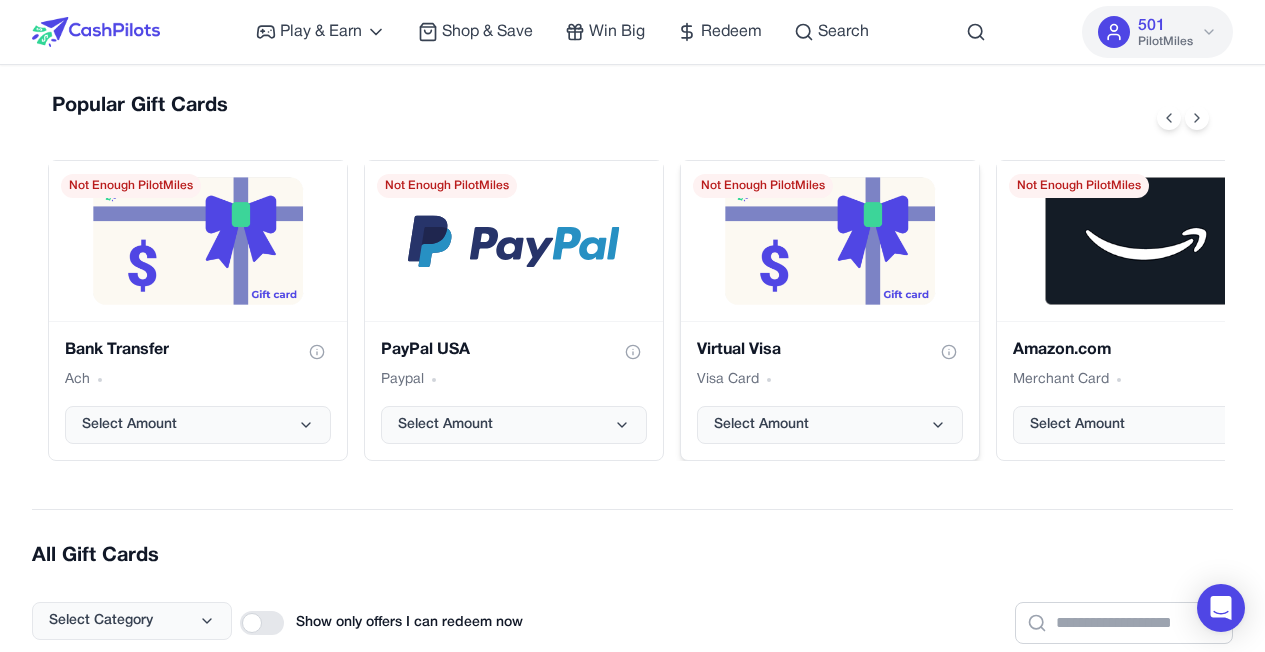 scroll, scrollTop: 406, scrollLeft: 0, axis: vertical 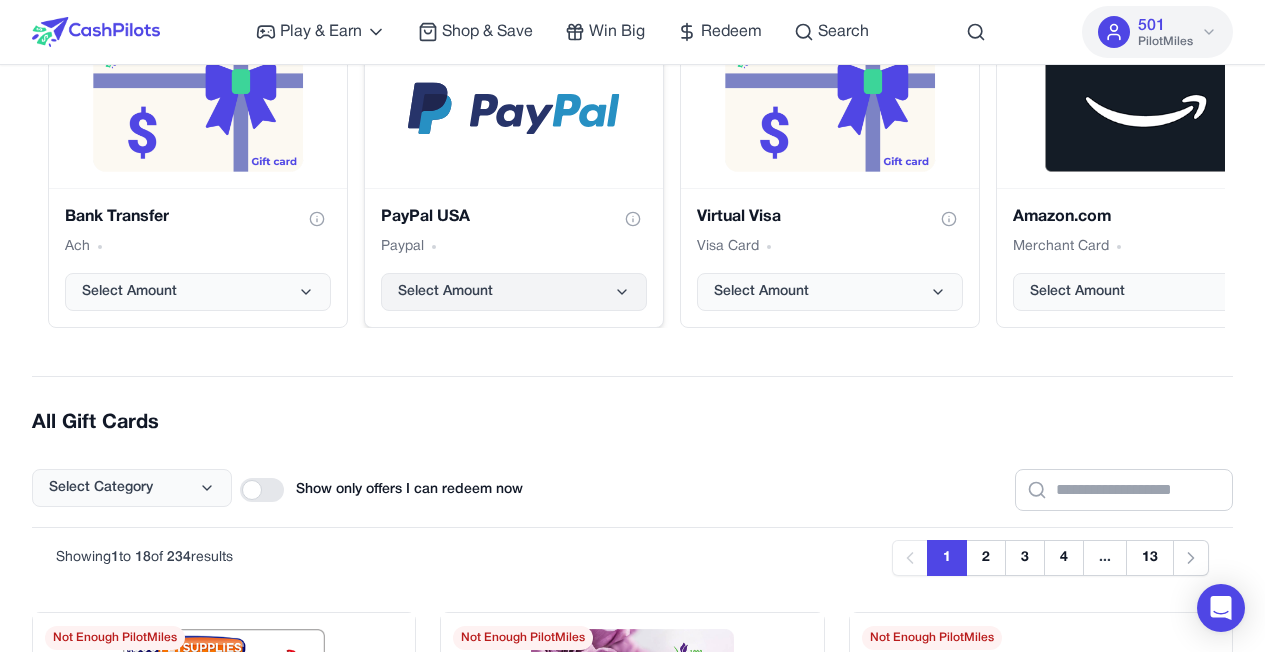 click 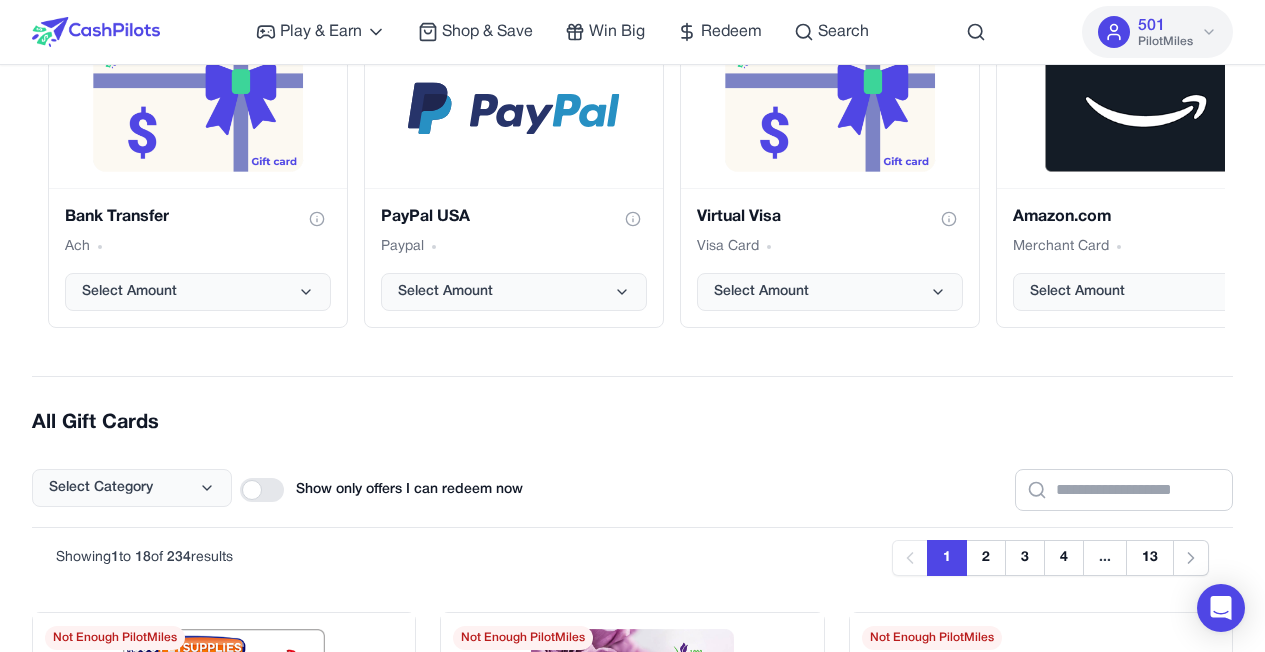 click on "Select Category Show only offers I can redeem now" at bounding box center (632, 474) 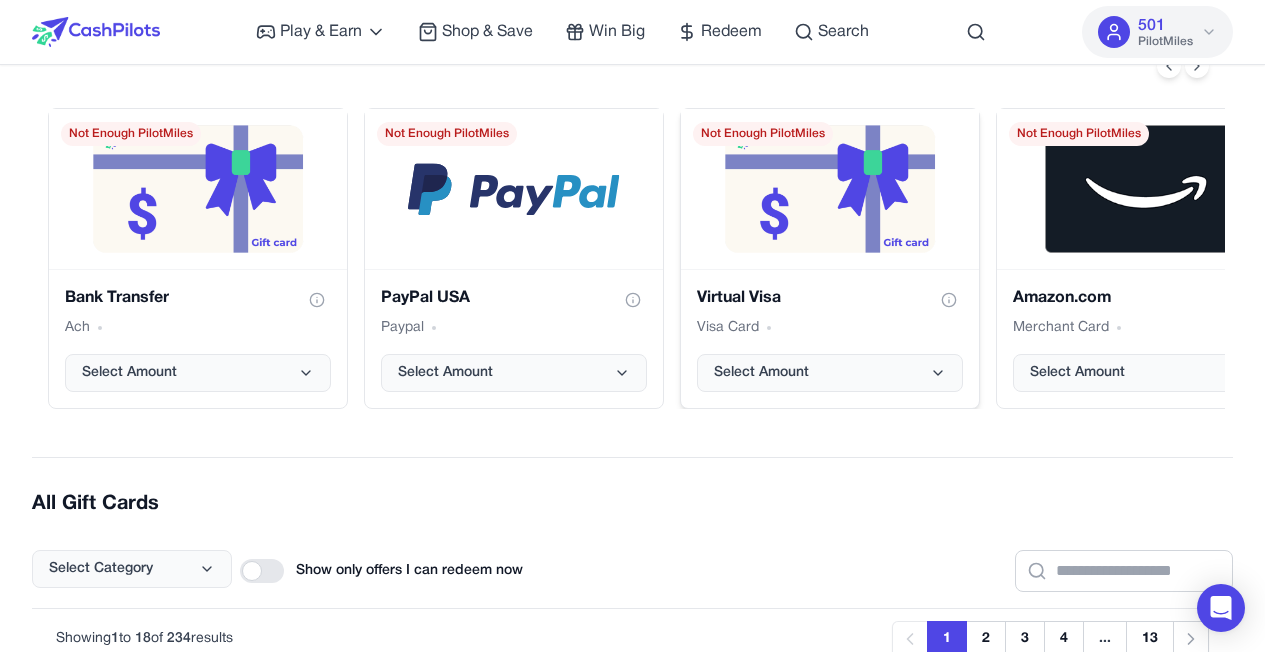 scroll, scrollTop: 0, scrollLeft: 0, axis: both 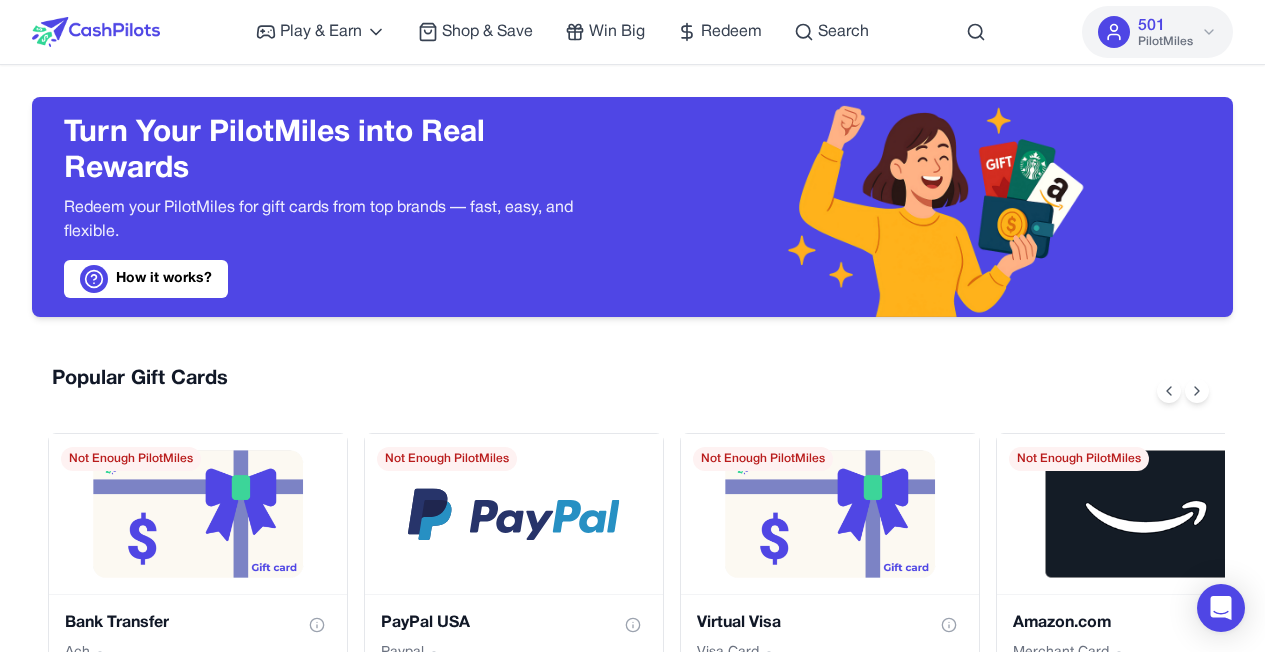 click on "Win Big" at bounding box center (617, 32) 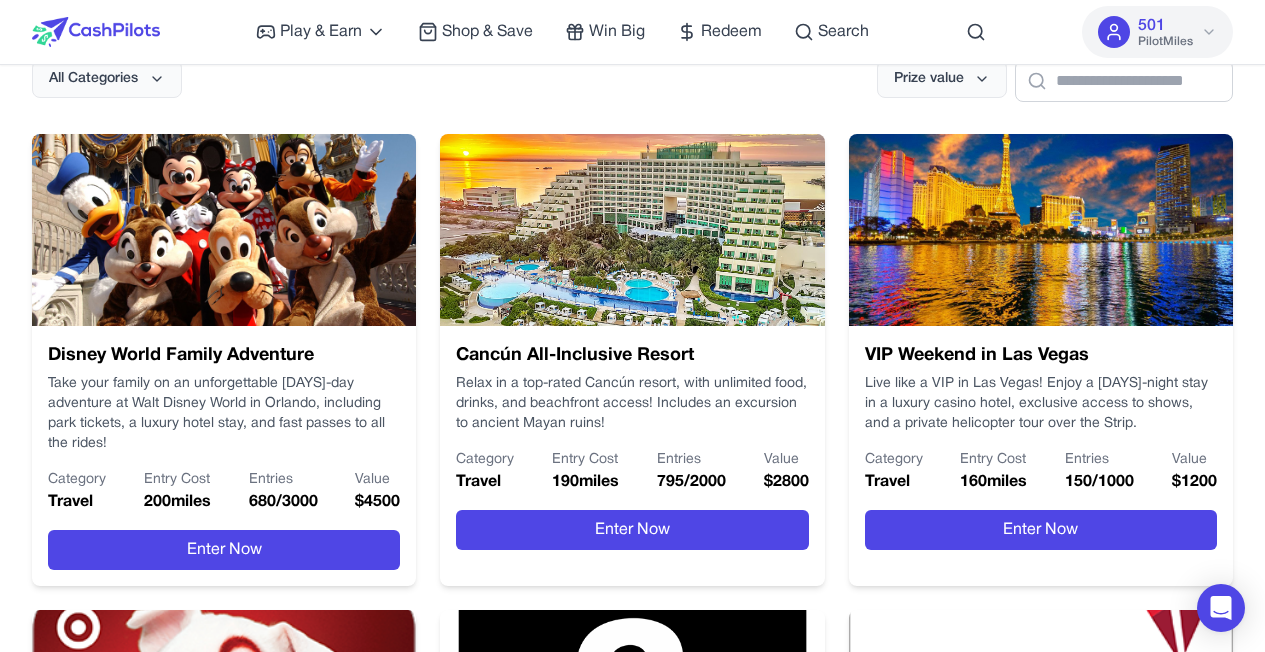 scroll, scrollTop: 0, scrollLeft: 0, axis: both 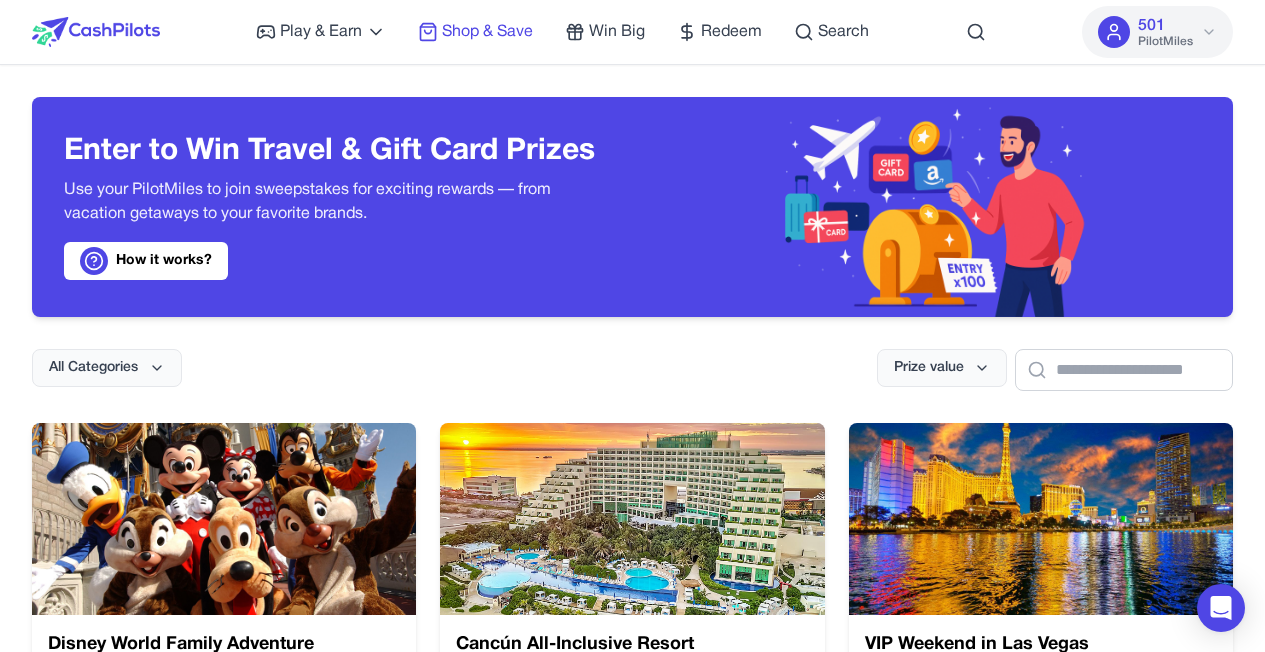 click on "Shop & Save" at bounding box center (487, 32) 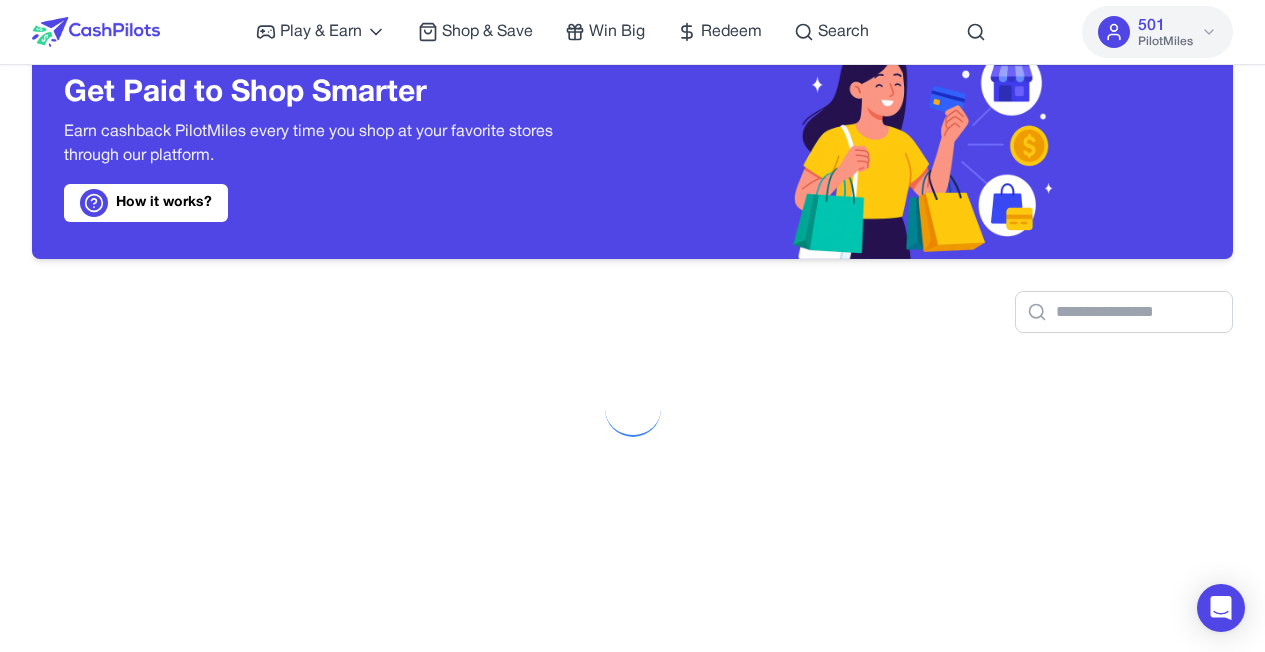 scroll, scrollTop: 62, scrollLeft: 0, axis: vertical 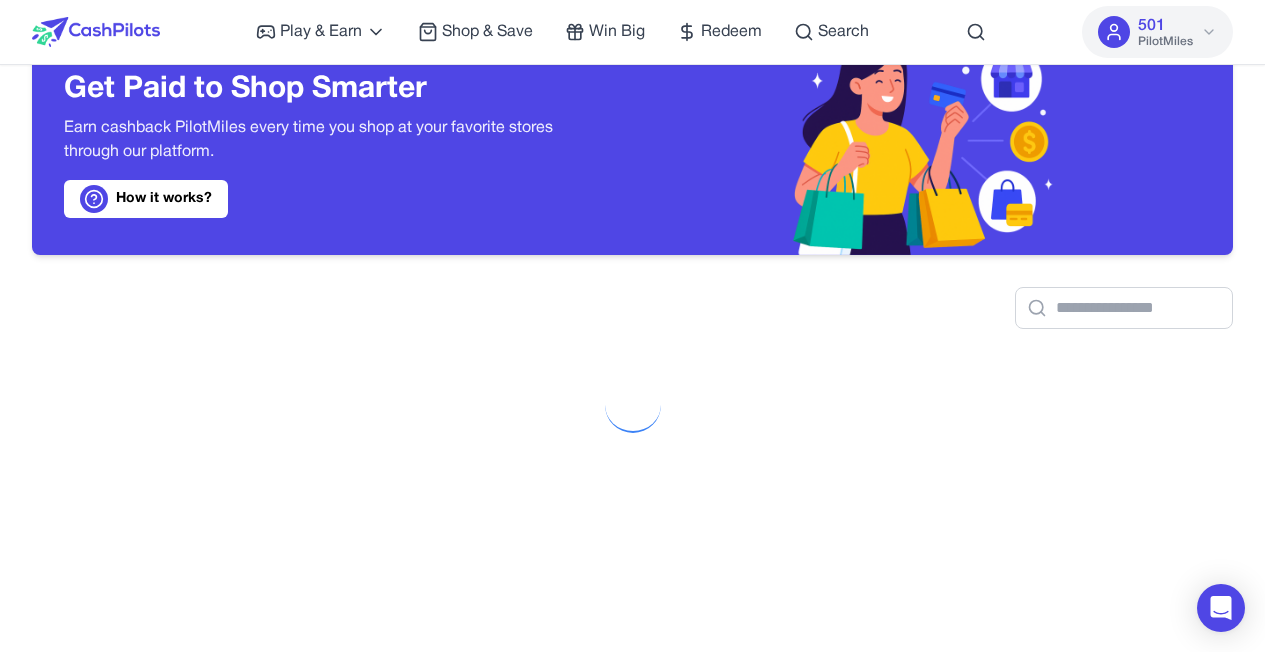 click on "How it works?" at bounding box center [146, 199] 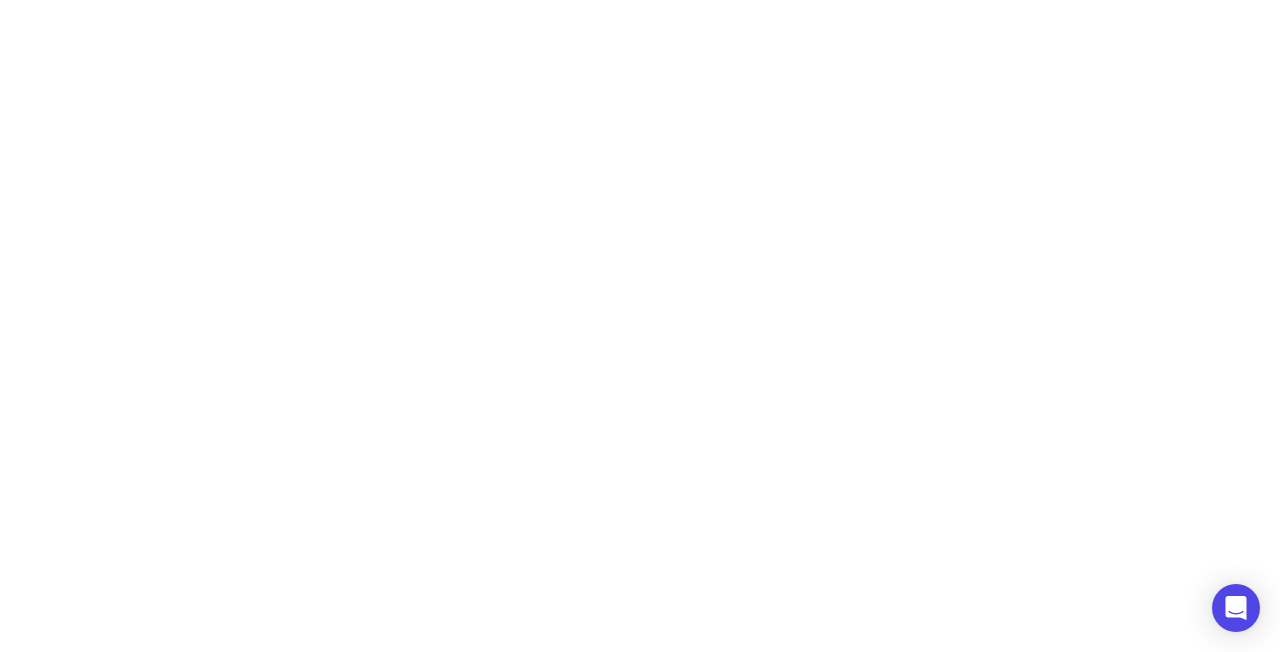 scroll, scrollTop: 0, scrollLeft: 0, axis: both 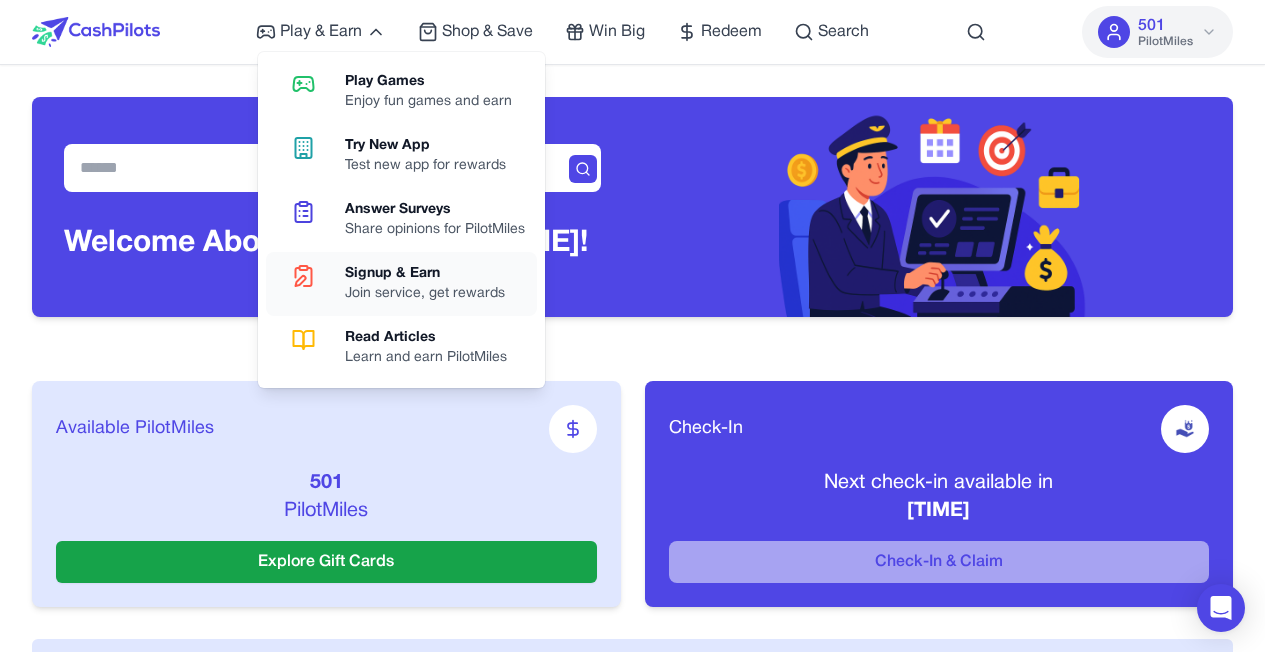 click on "Signup & Earn" at bounding box center [425, 274] 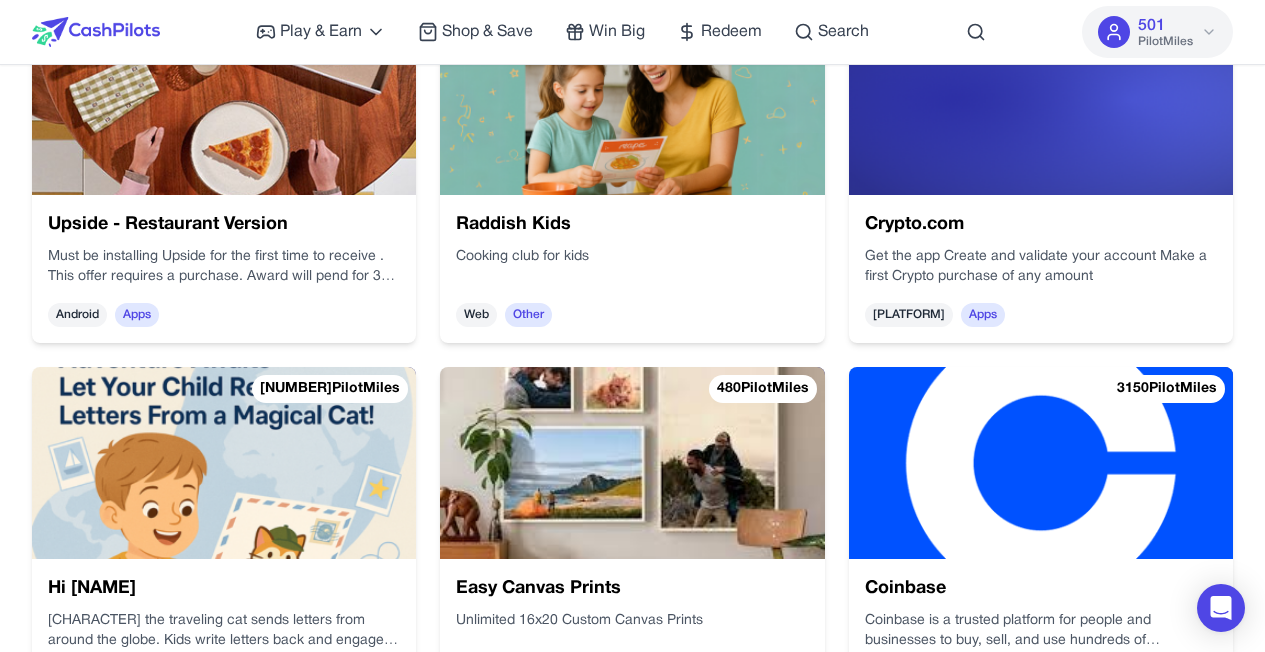 scroll, scrollTop: 578, scrollLeft: 0, axis: vertical 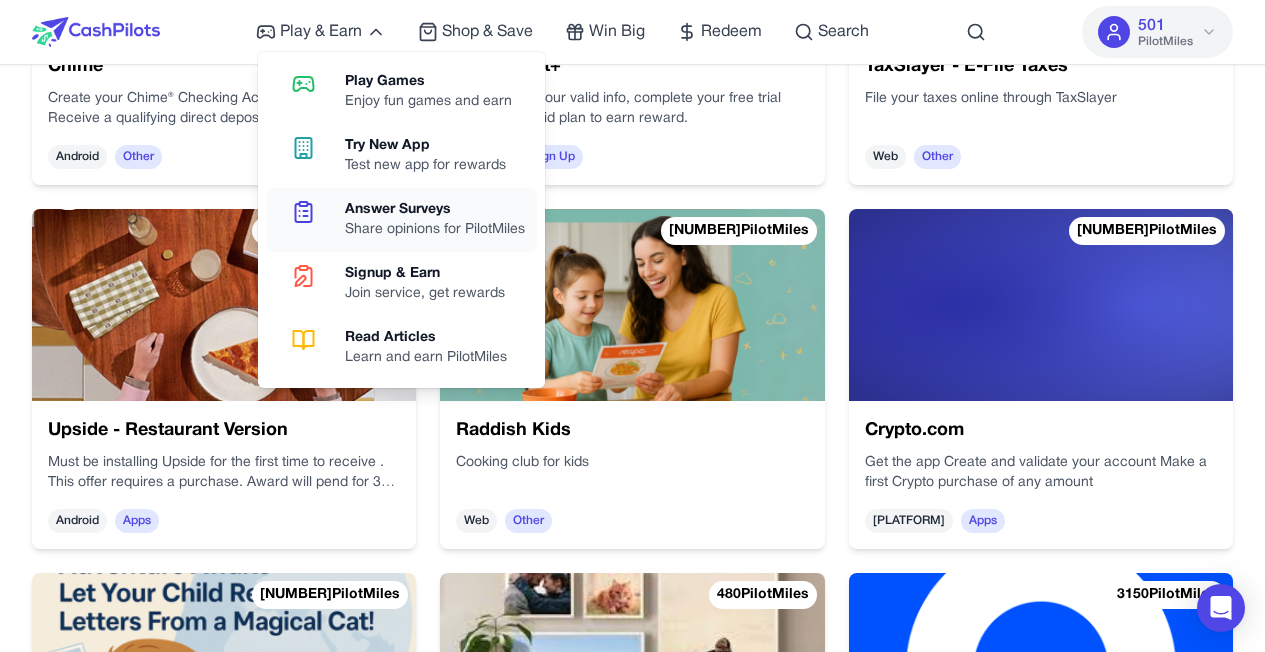 click on "Answer Surveys Share opinions for PilotMiles" at bounding box center (401, 220) 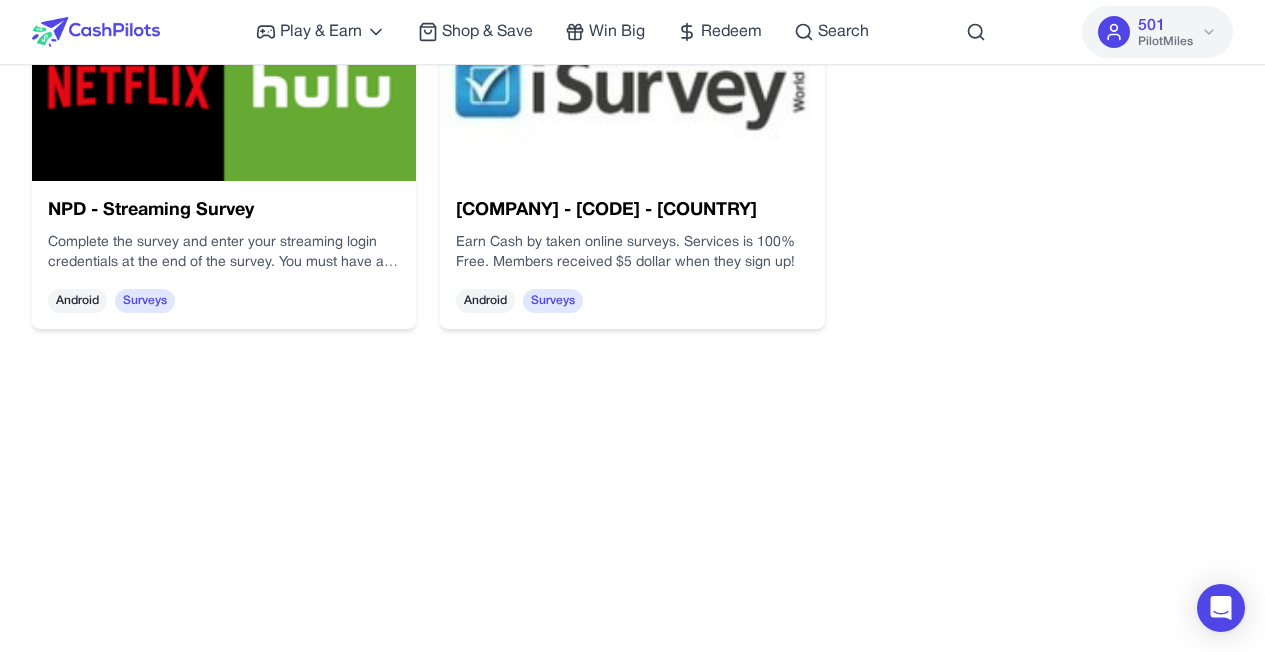 scroll, scrollTop: 23, scrollLeft: 0, axis: vertical 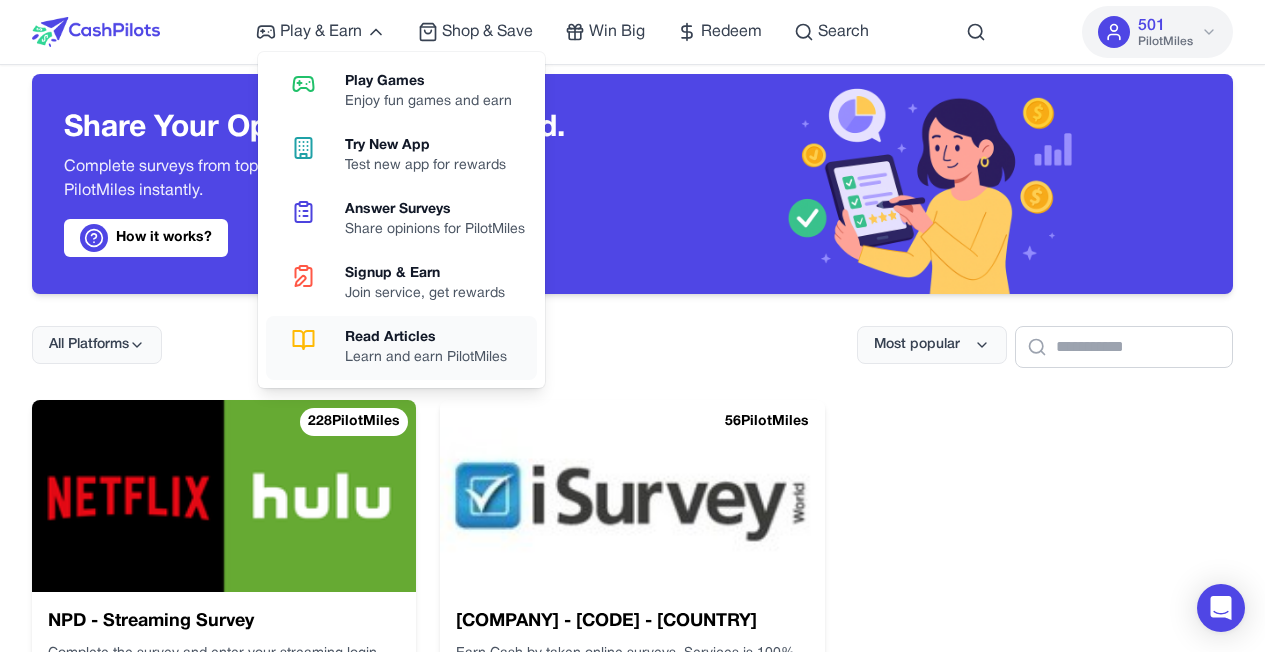 click on "Read Articles Learn and earn PilotMiles" at bounding box center [401, 348] 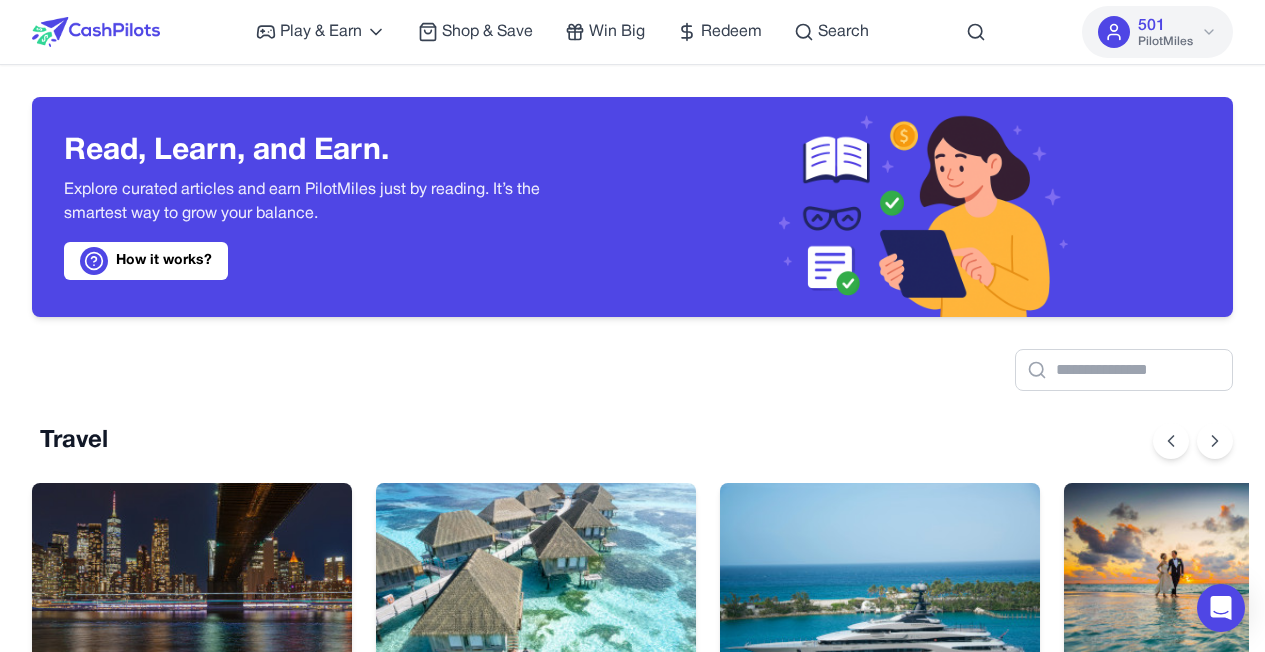 scroll, scrollTop: 4, scrollLeft: 0, axis: vertical 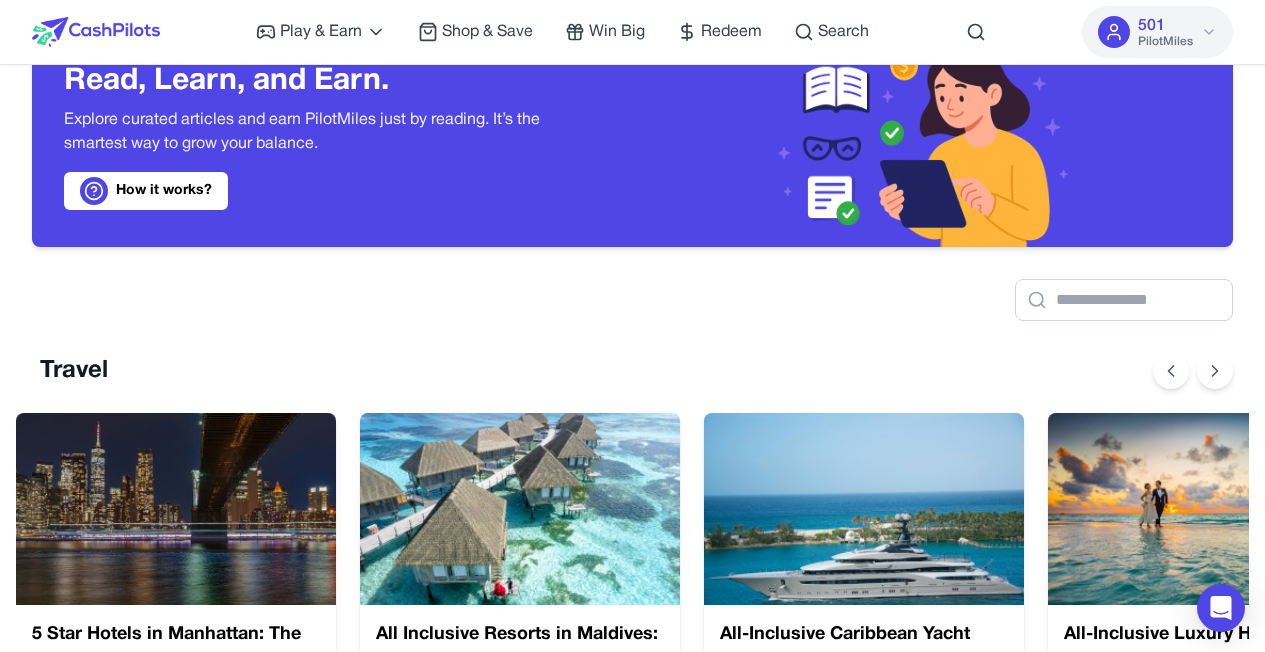 click on "How it works?" at bounding box center (146, 191) 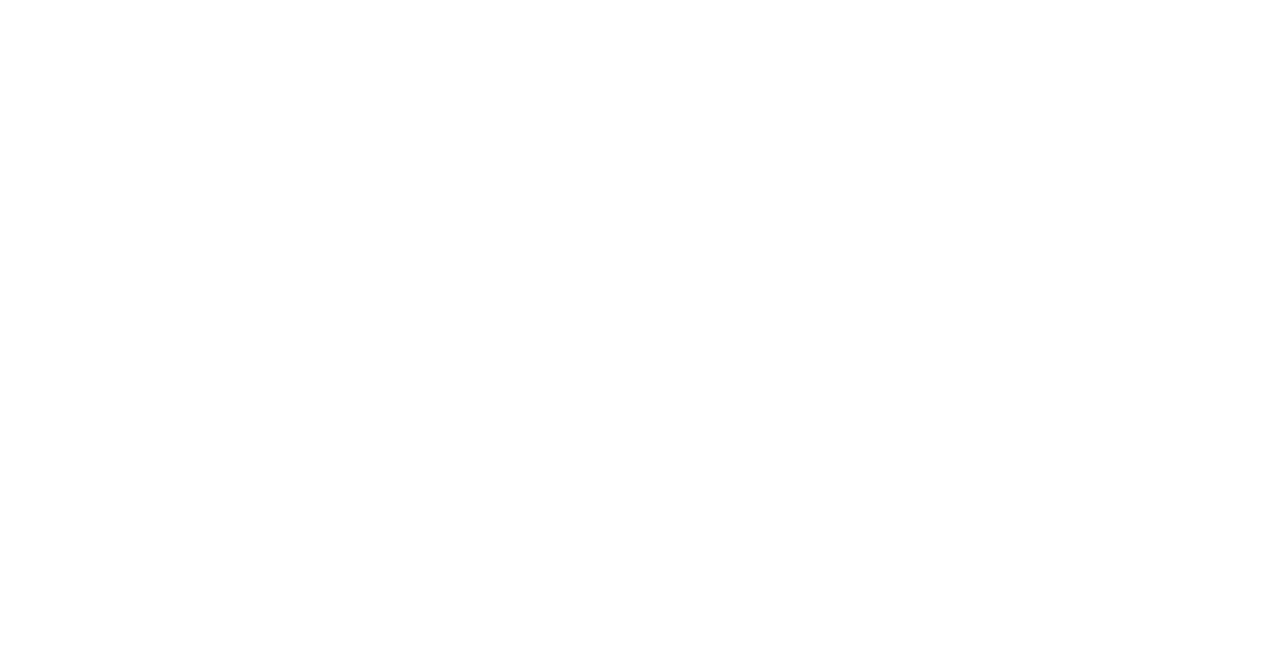 scroll, scrollTop: 0, scrollLeft: 0, axis: both 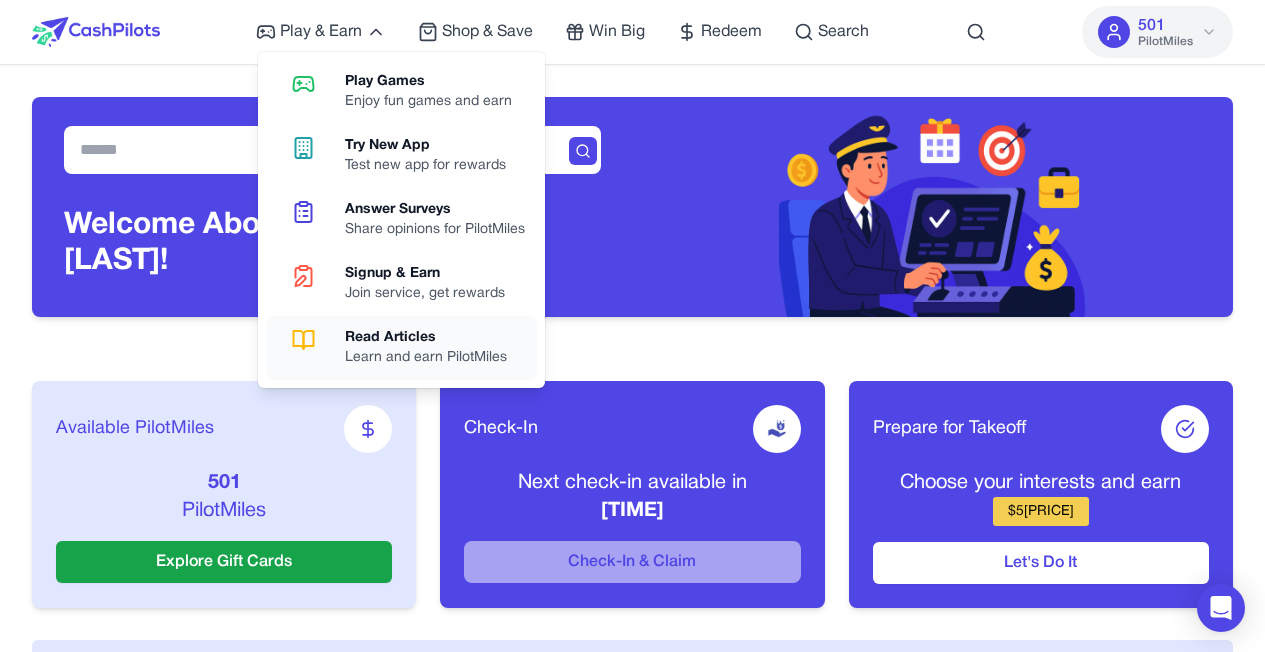 click on "Read Articles" at bounding box center (426, 338) 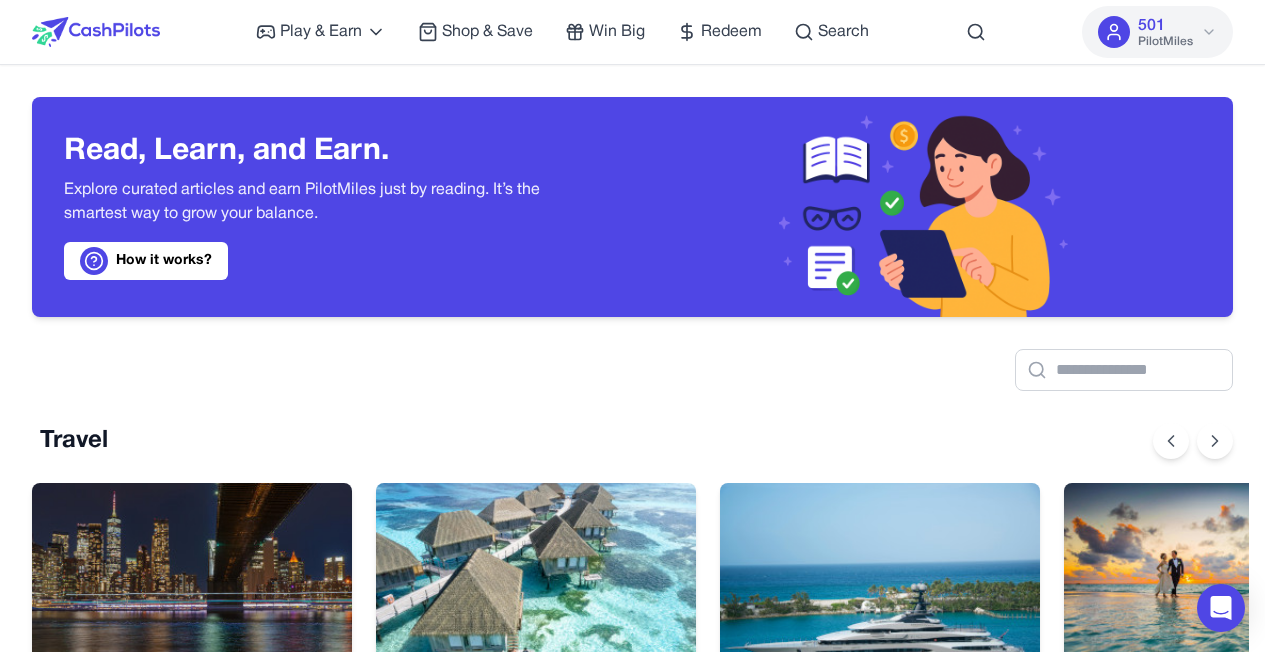 scroll, scrollTop: 126, scrollLeft: 0, axis: vertical 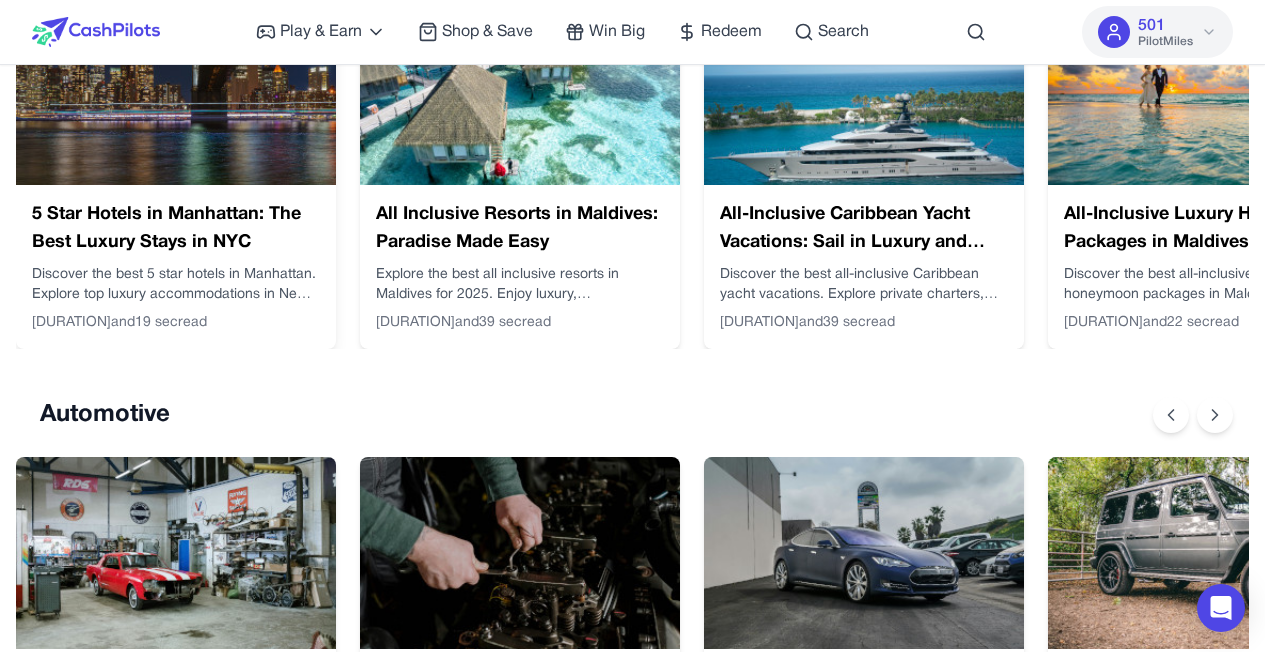 click on "5 Star Hotels in Manhattan: The Best Luxury Stays in NYC" at bounding box center [176, 229] 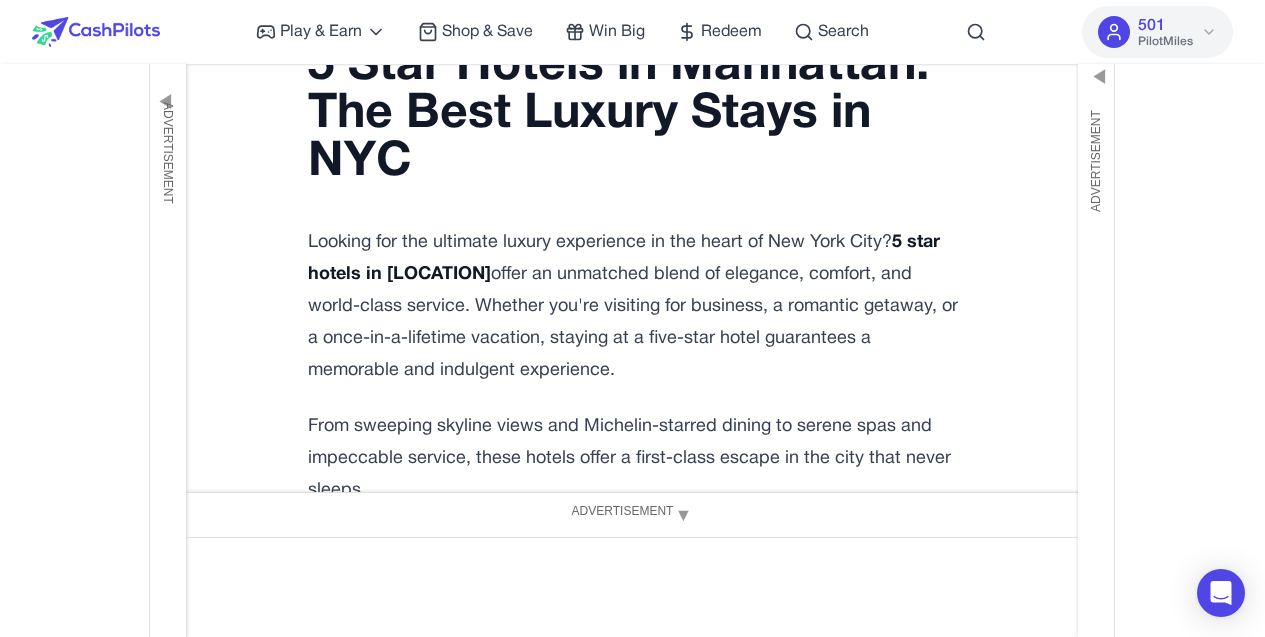 scroll, scrollTop: 0, scrollLeft: 0, axis: both 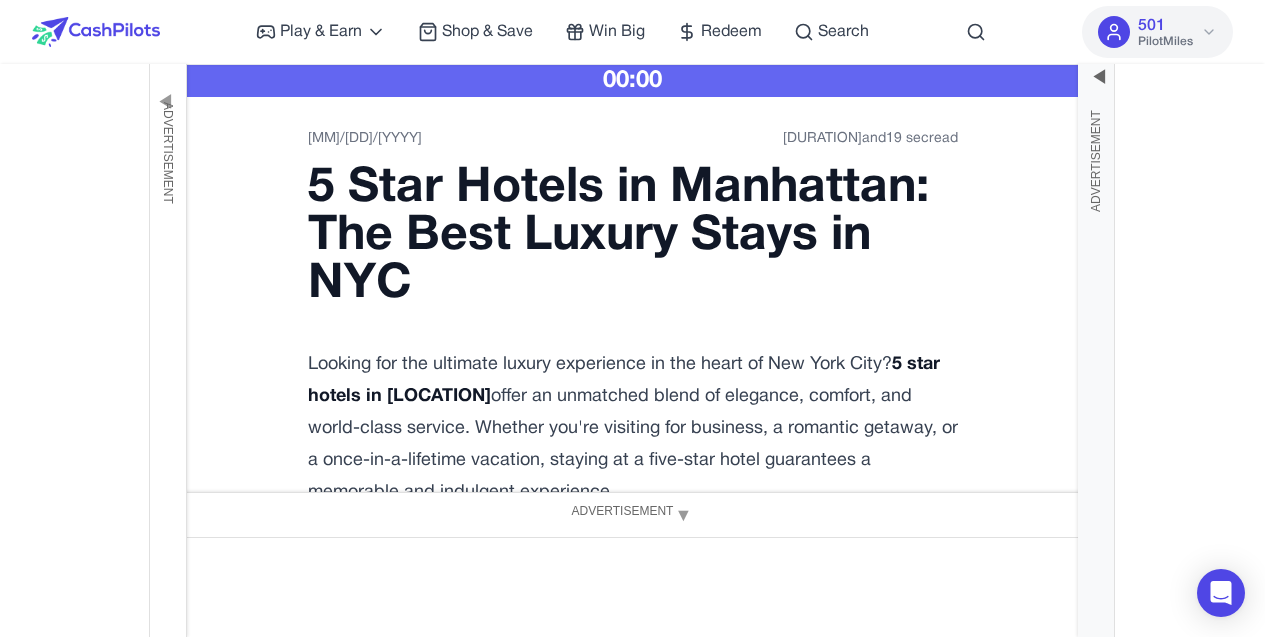 click on "▶" at bounding box center (1096, 89) 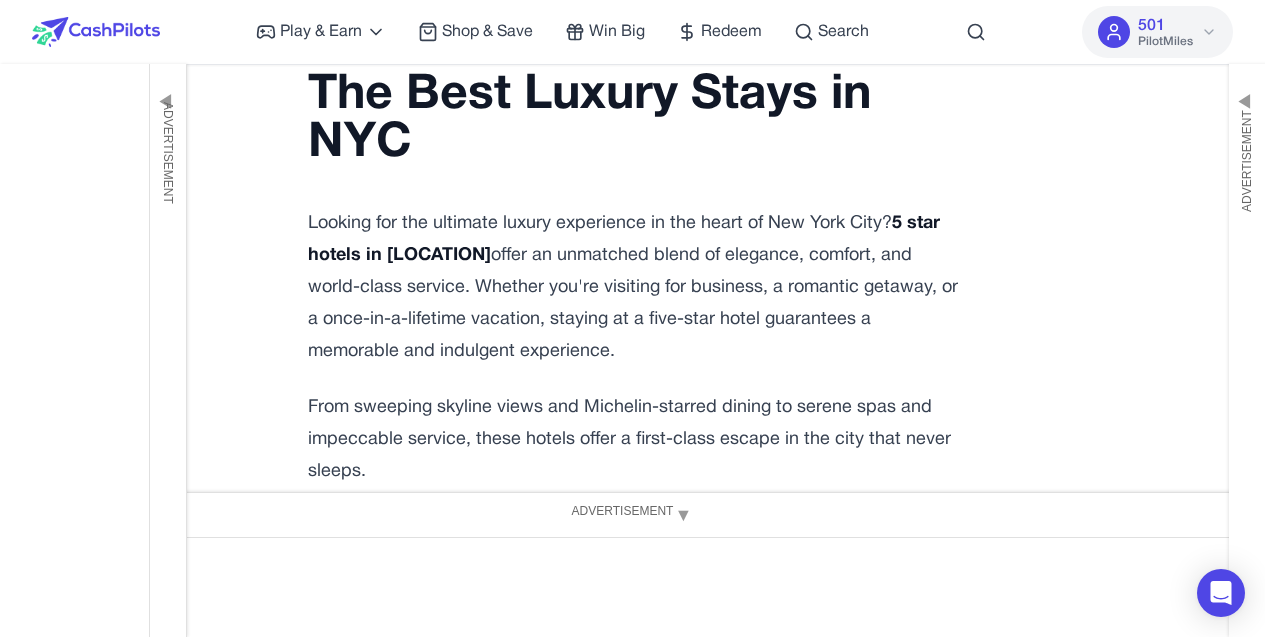 scroll, scrollTop: 0, scrollLeft: 0, axis: both 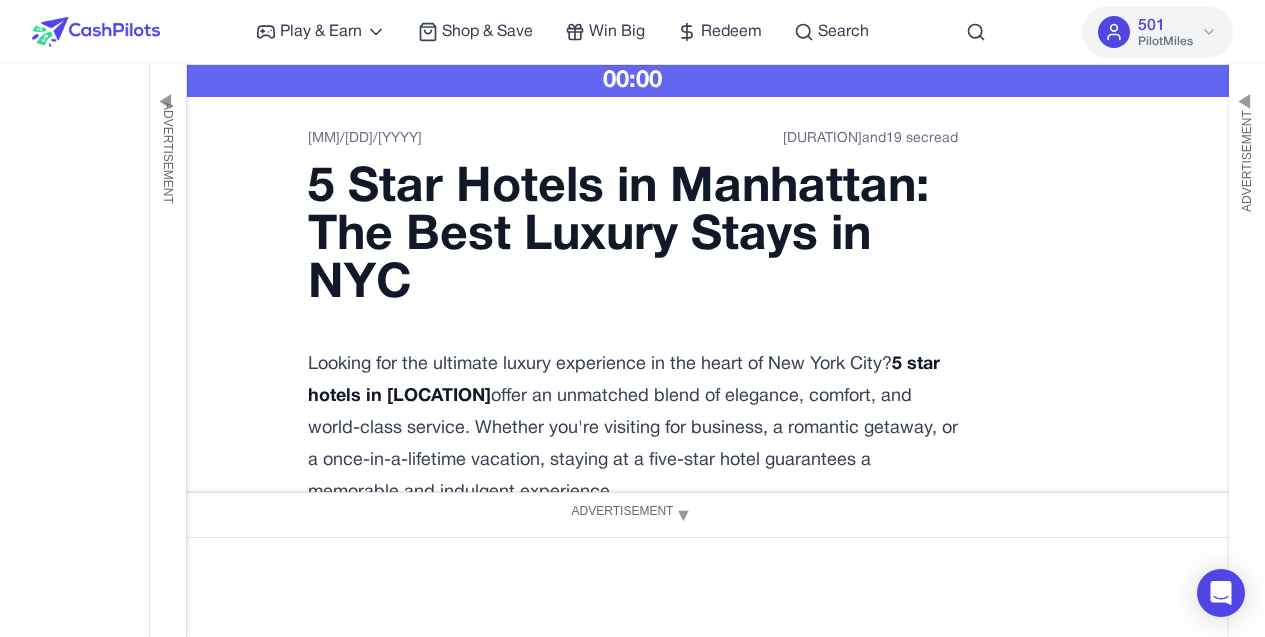 click on "00:00" at bounding box center [632, 81] 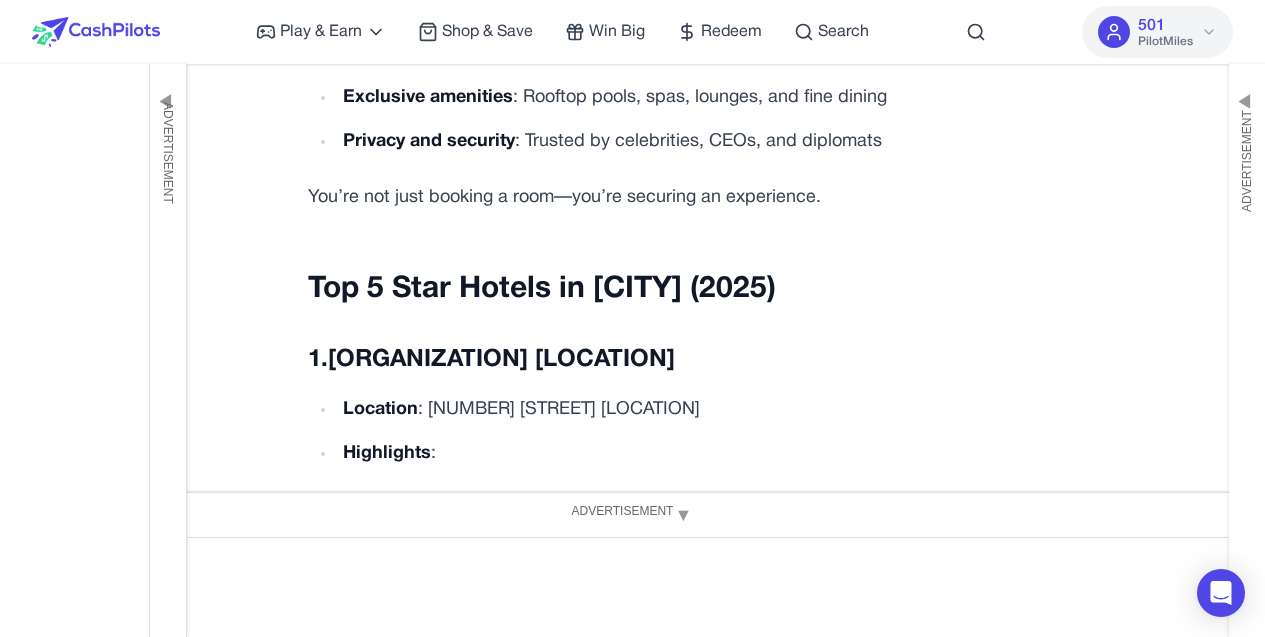 scroll, scrollTop: 1740, scrollLeft: 0, axis: vertical 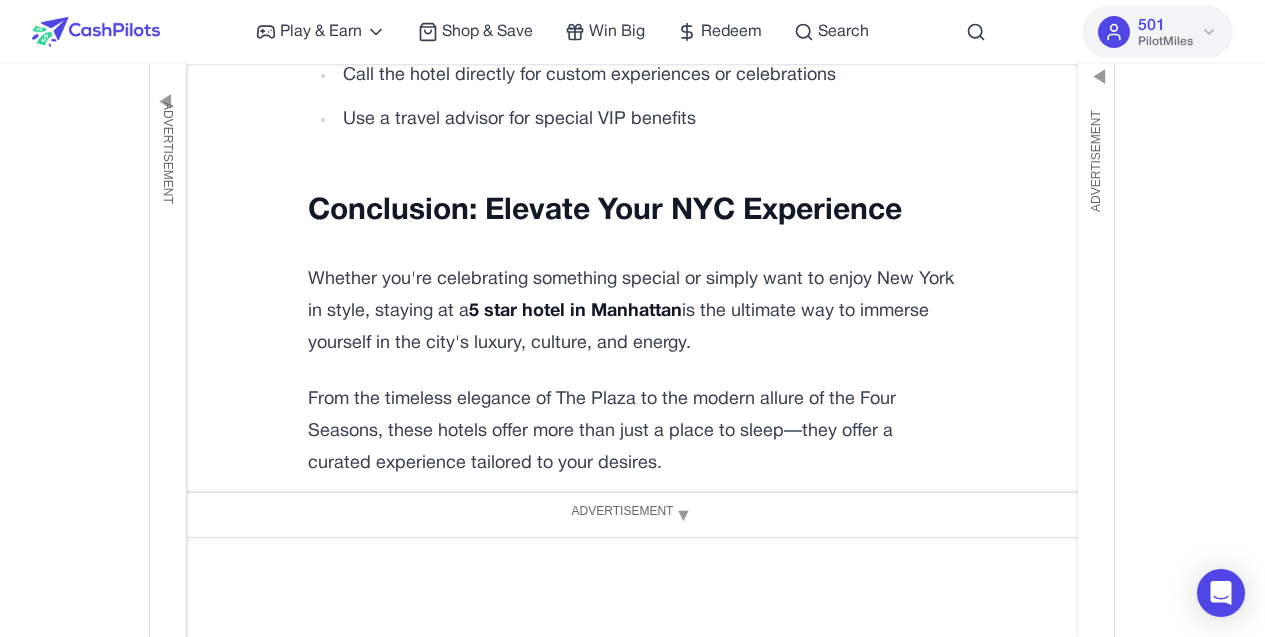 click at bounding box center [1114, 32] 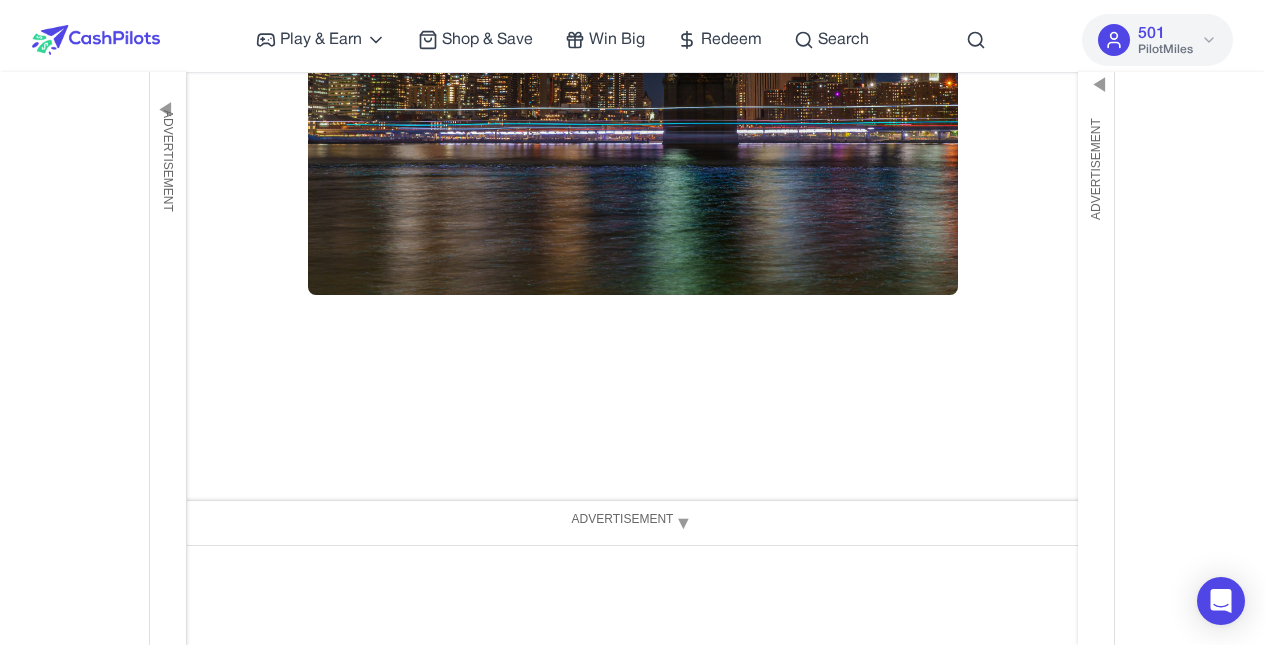 scroll, scrollTop: 0, scrollLeft: 0, axis: both 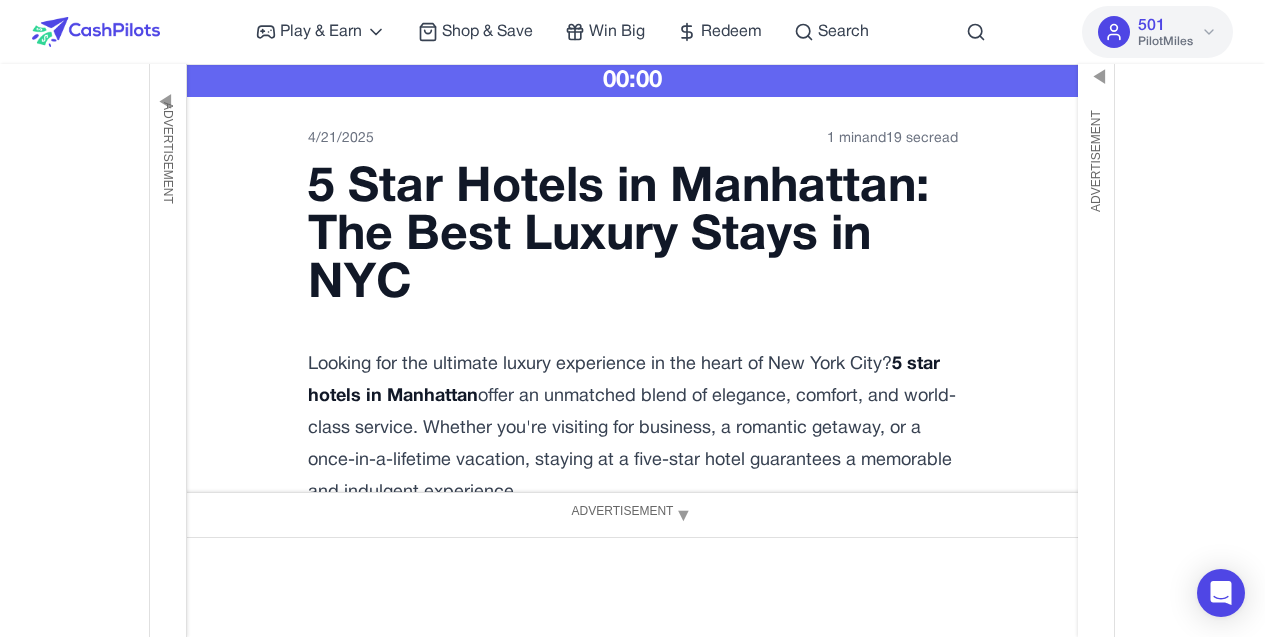 click on "00:00" at bounding box center (632, 81) 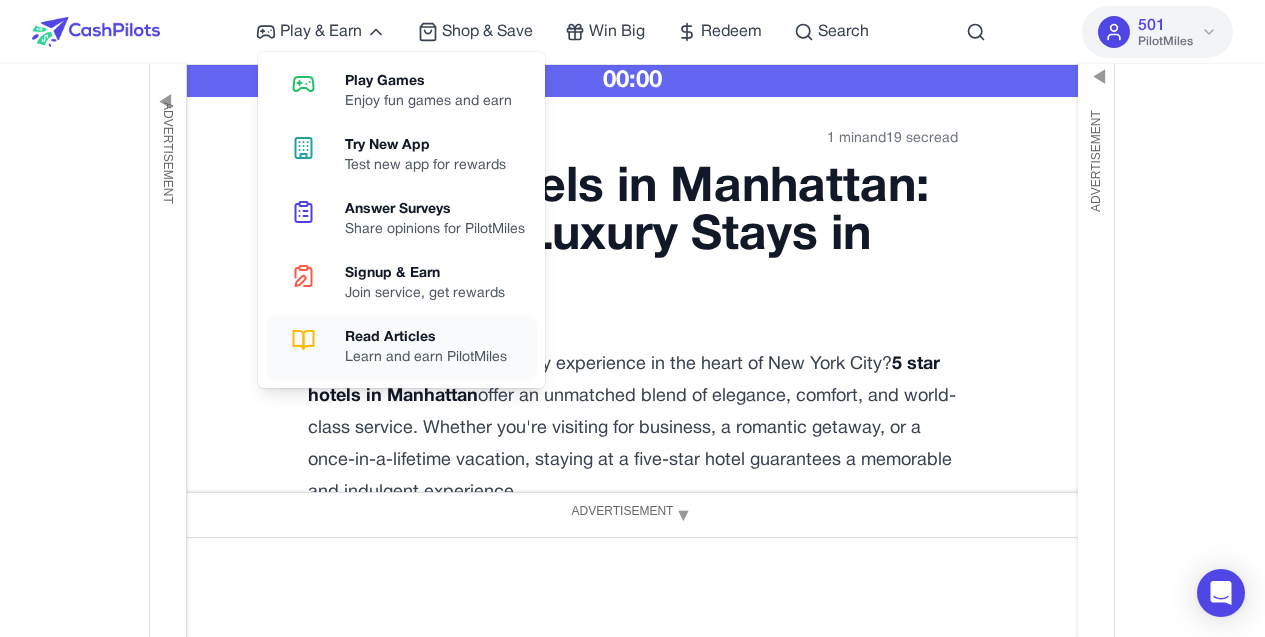 click on "Read Articles" at bounding box center (426, 338) 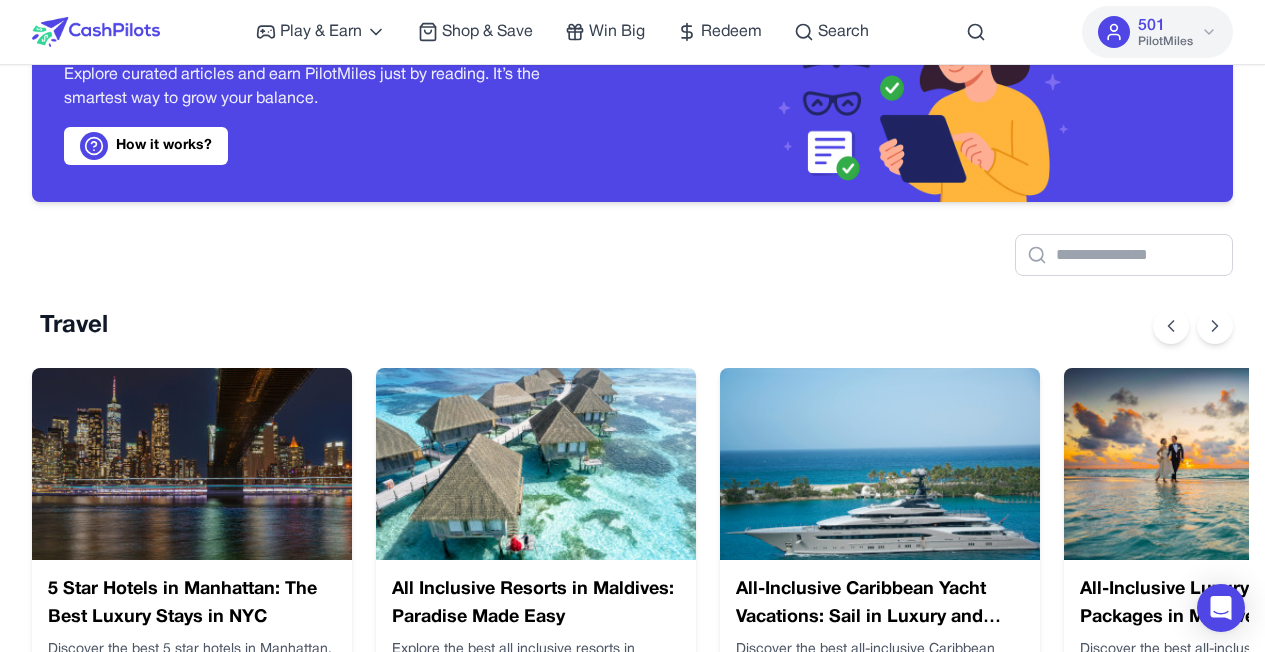 scroll, scrollTop: 258, scrollLeft: 0, axis: vertical 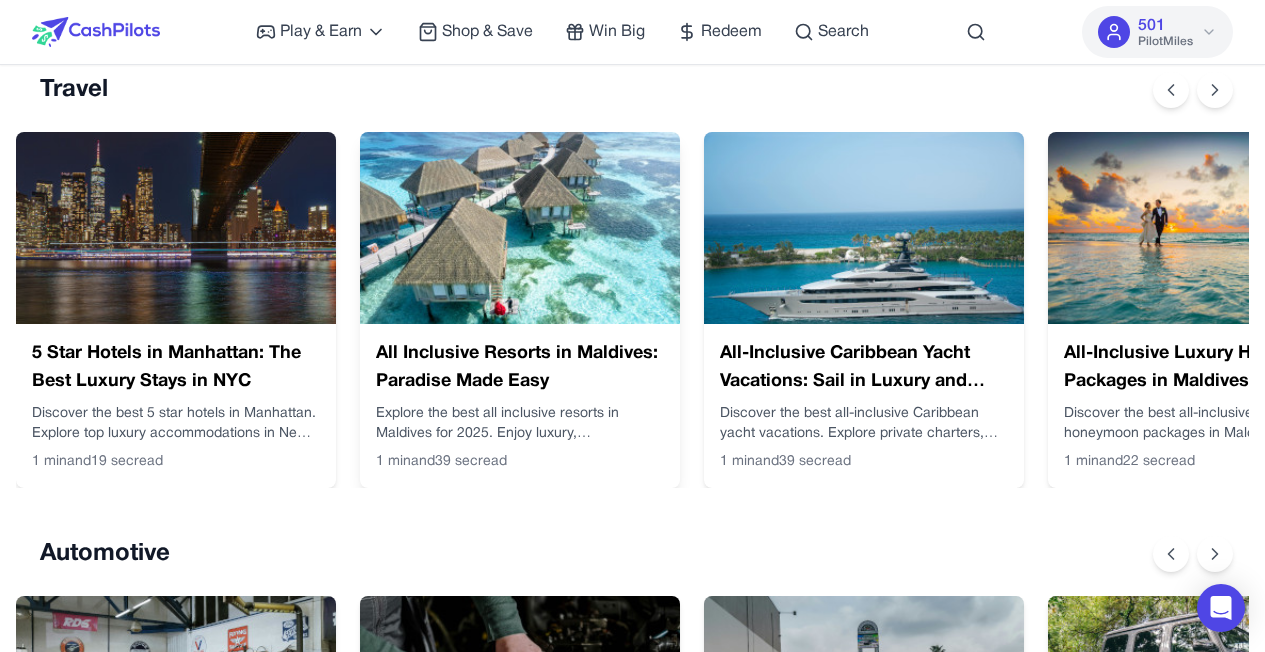 click on "All Inclusive Resorts in Maldives: Paradise Made Easy" at bounding box center (520, 368) 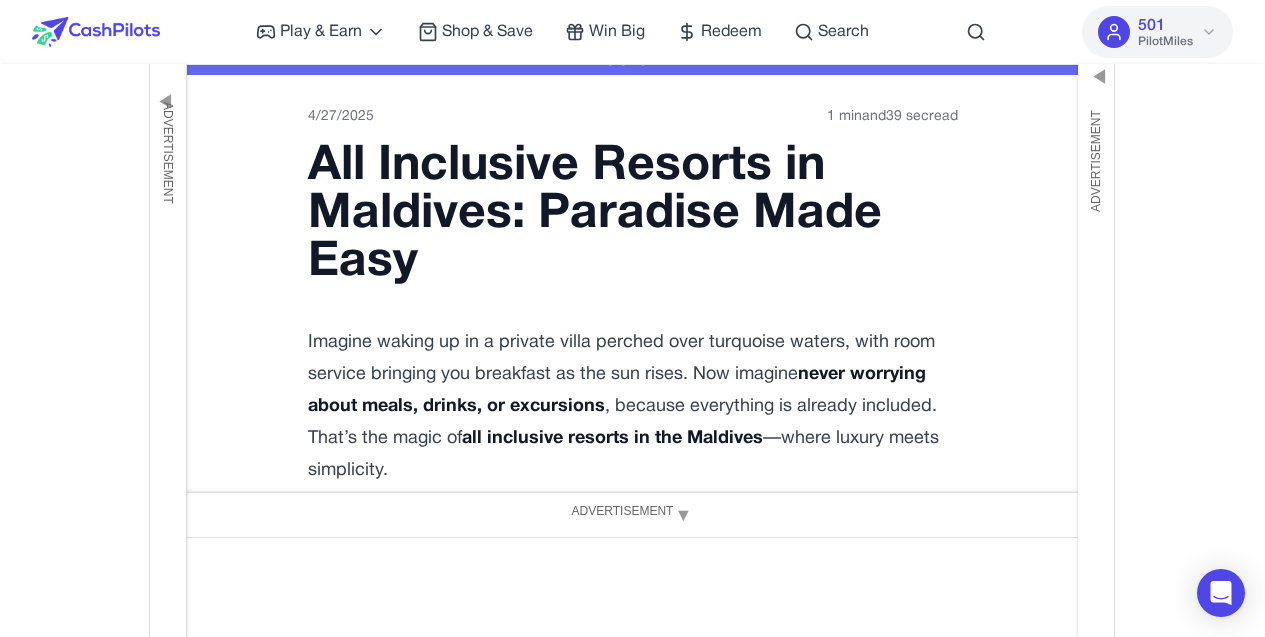 scroll, scrollTop: 0, scrollLeft: 0, axis: both 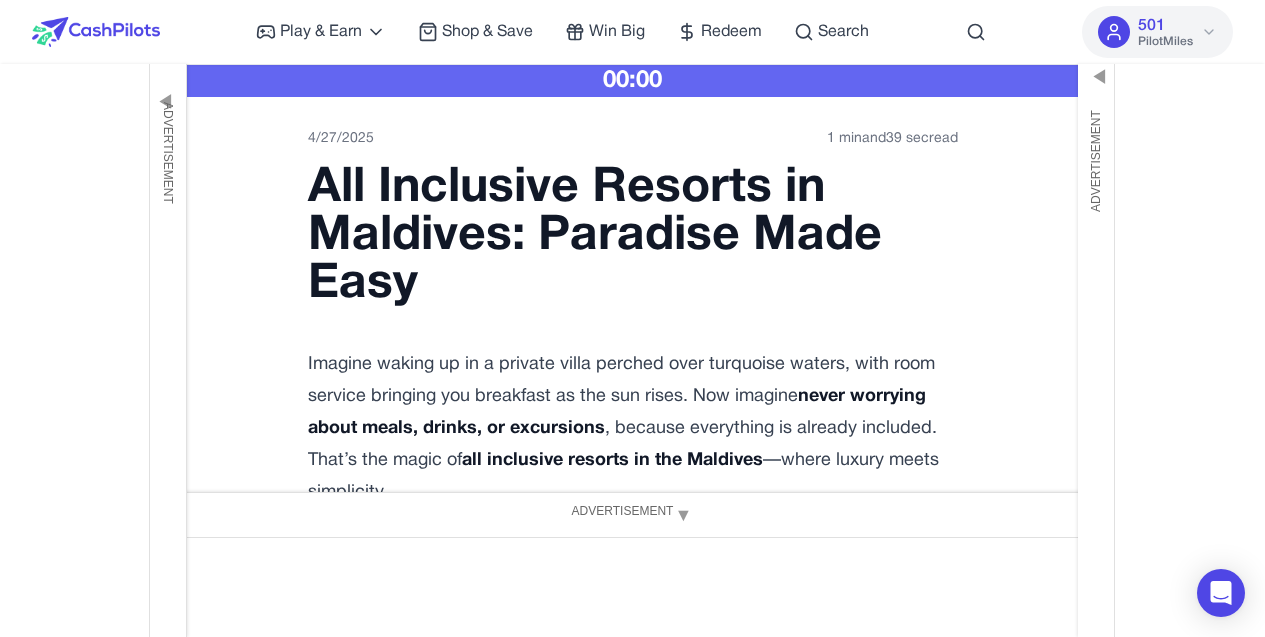 click on "00:00" at bounding box center (632, 81) 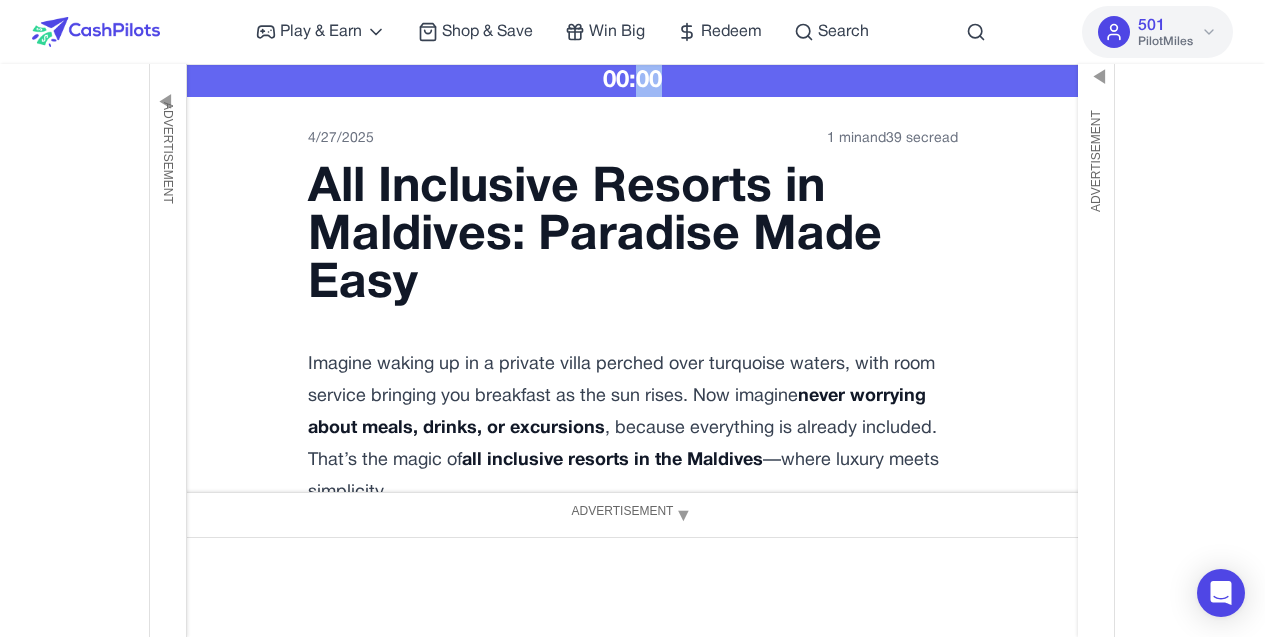 click on "00:00" at bounding box center [632, 81] 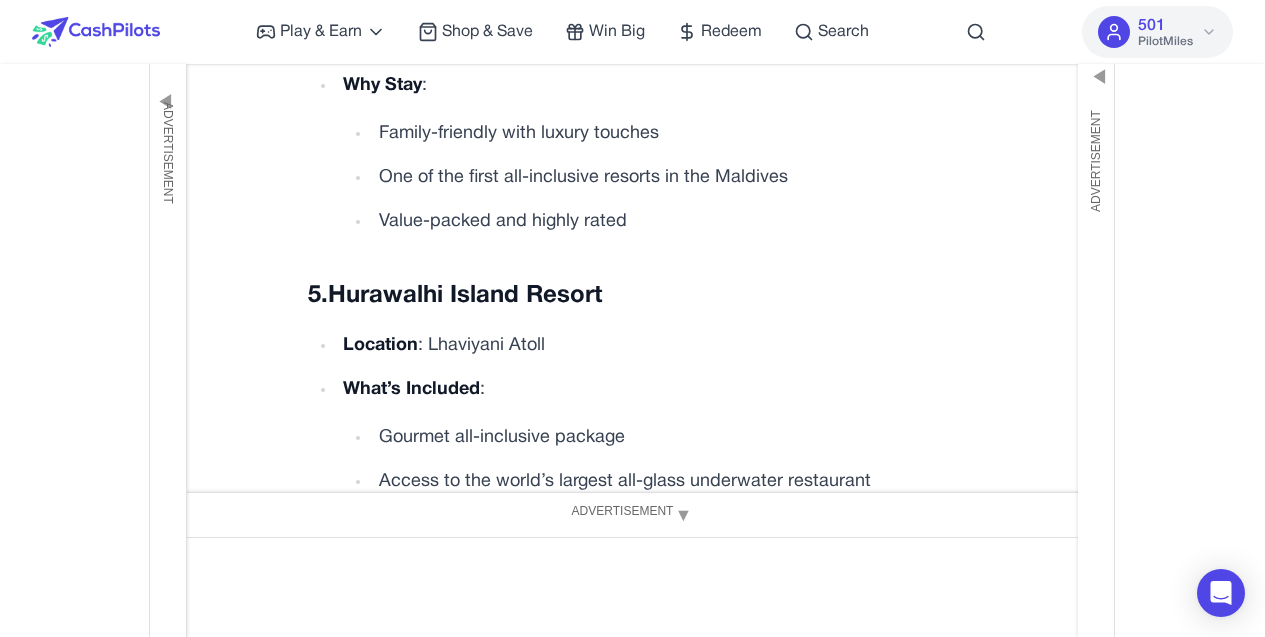 scroll, scrollTop: 4487, scrollLeft: 0, axis: vertical 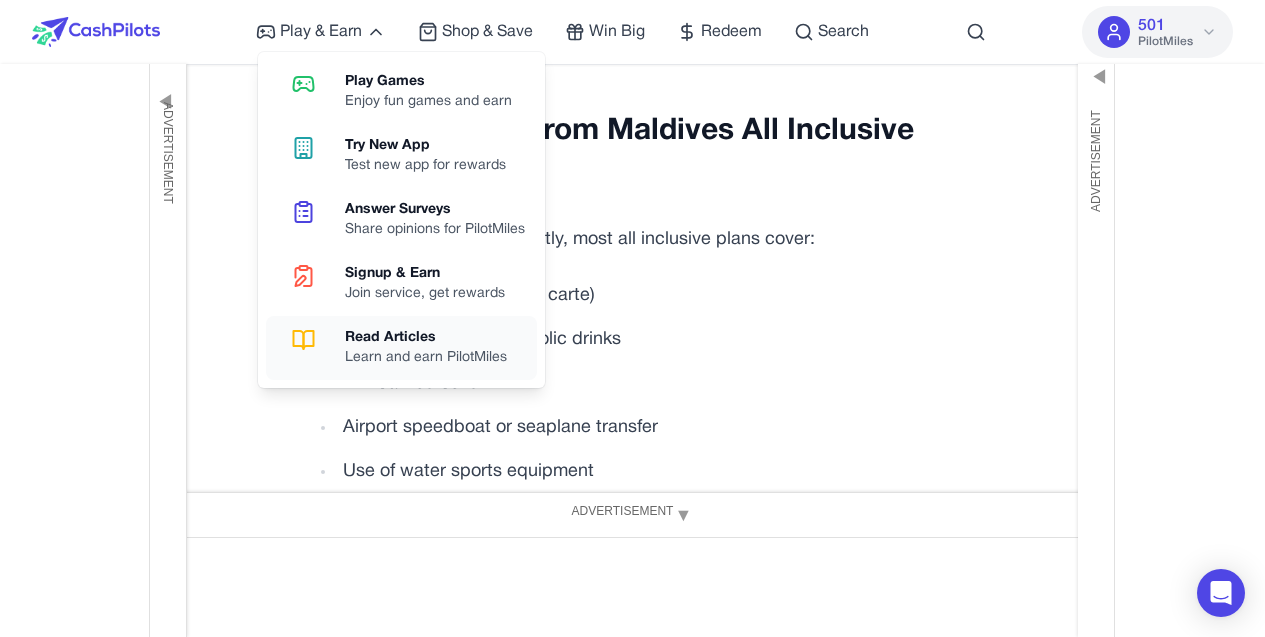 click on "Read Articles Learn and earn PilotMiles" at bounding box center (401, 348) 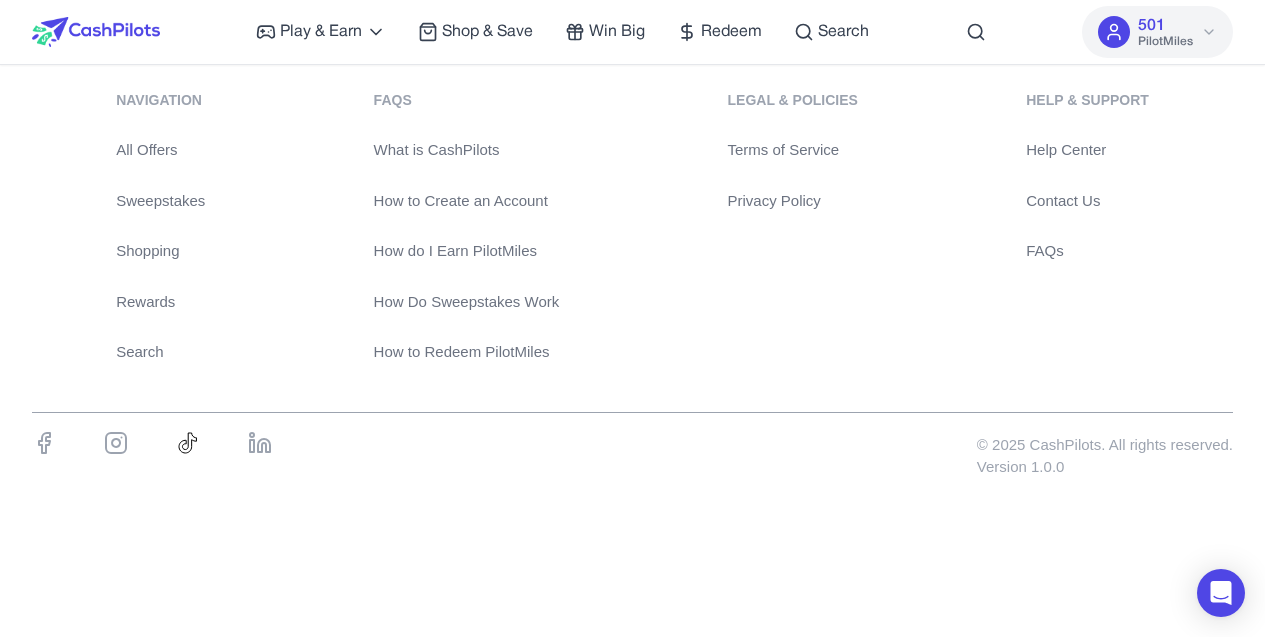 click on "navigation All Offers Sweepstakes Shopping Rewards Search FAQs What is CashPilots How to Create an Account How do I Earn PilotMiles How Do Sweepstakes Work How to Redeem PilotMiles Legal & Policies Terms of Service Privacy Policy Help & Support Help Center Contact Us FAQs" at bounding box center (632, 227) 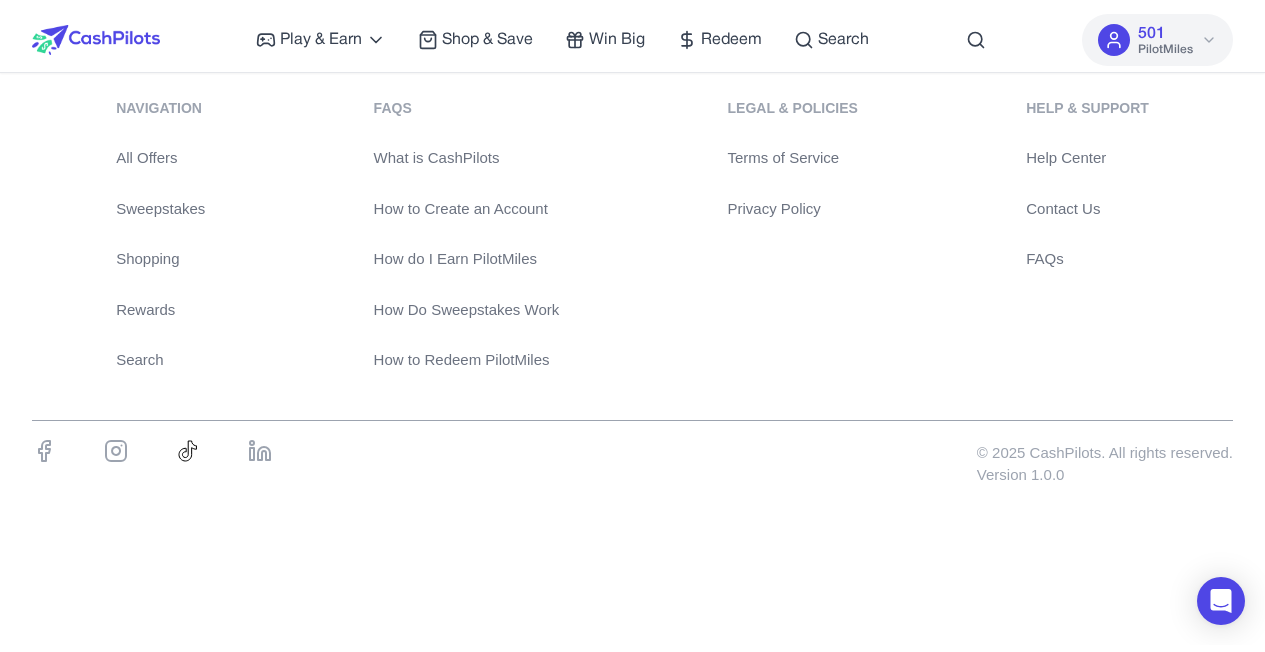 scroll, scrollTop: 0, scrollLeft: 0, axis: both 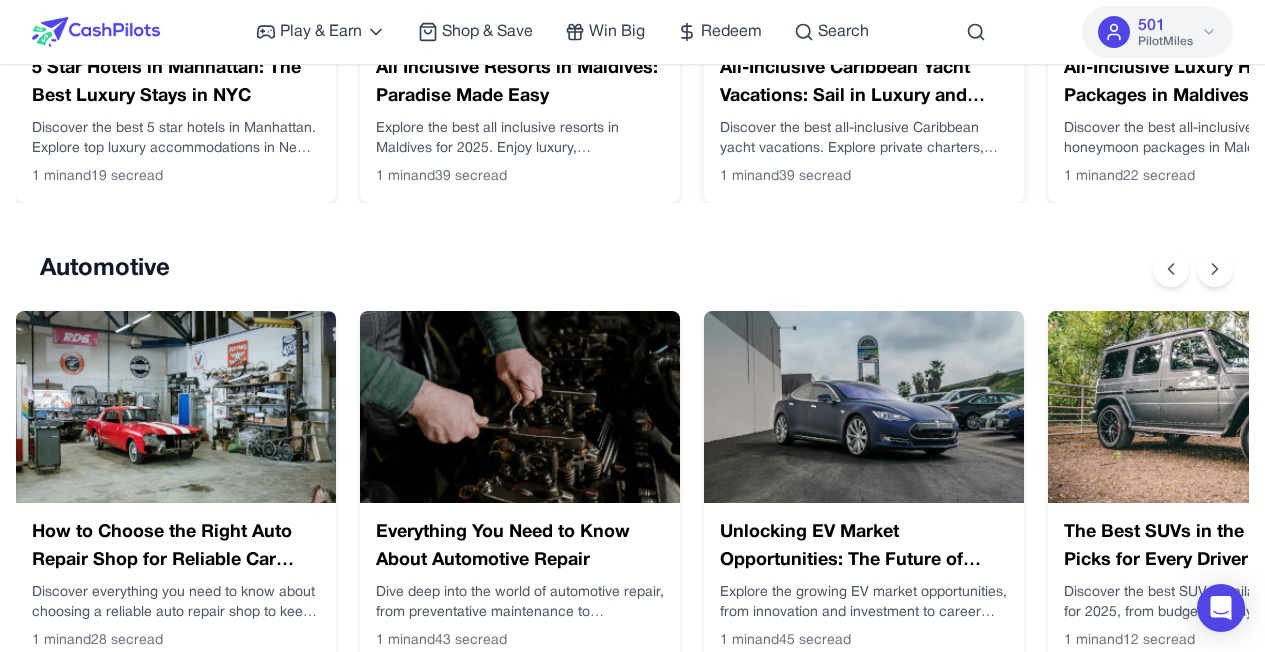 click on "Discover the best all-inclusive Caribbean yacht vacations. Explore private charters, gourmet cuisine, and tropical island hopping—all bundled into one unforgettable sailing adventure." at bounding box center [864, 139] 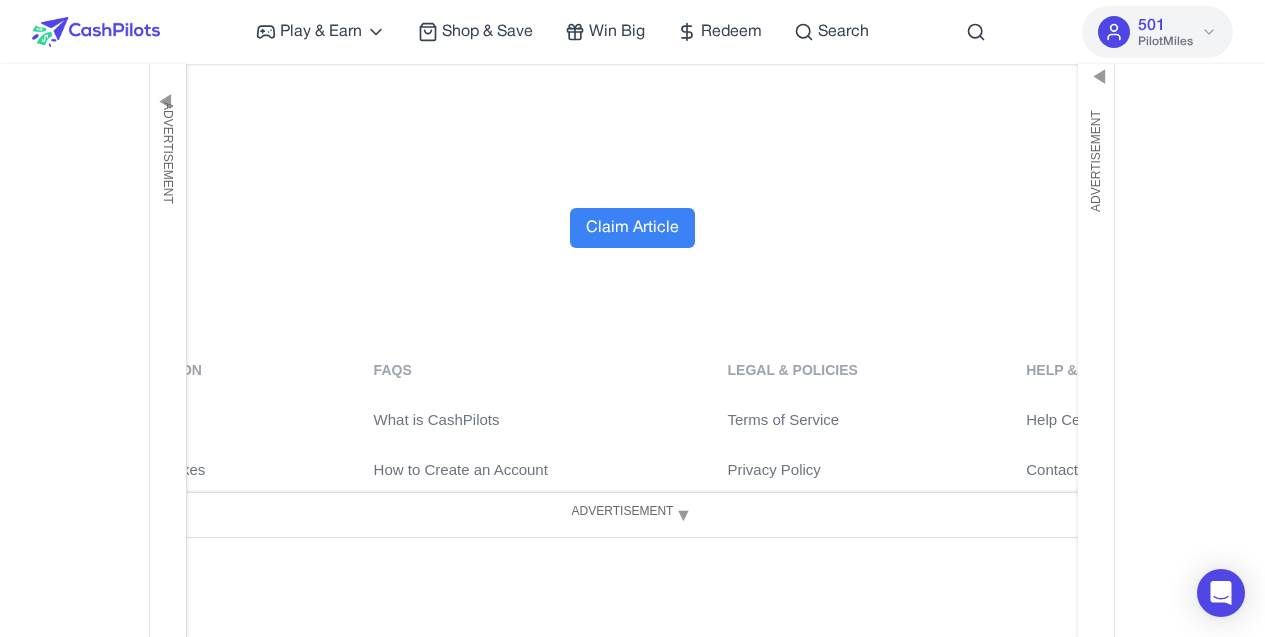 scroll, scrollTop: 8124, scrollLeft: 0, axis: vertical 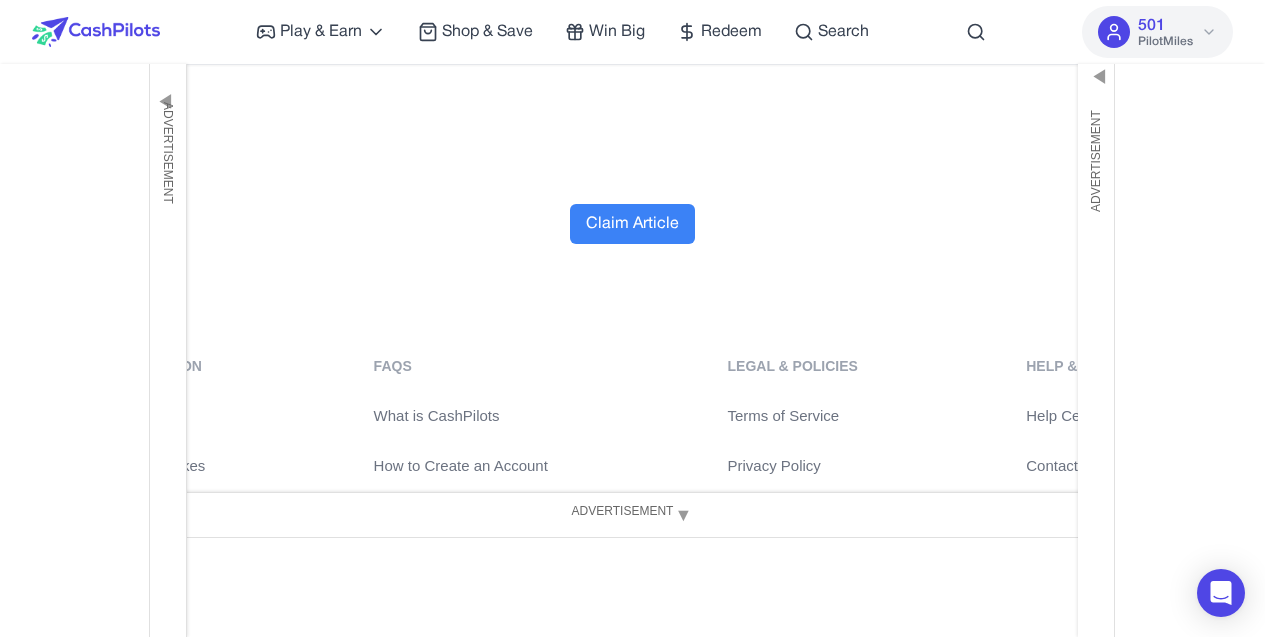 click on "Claim Article" at bounding box center (632, 224) 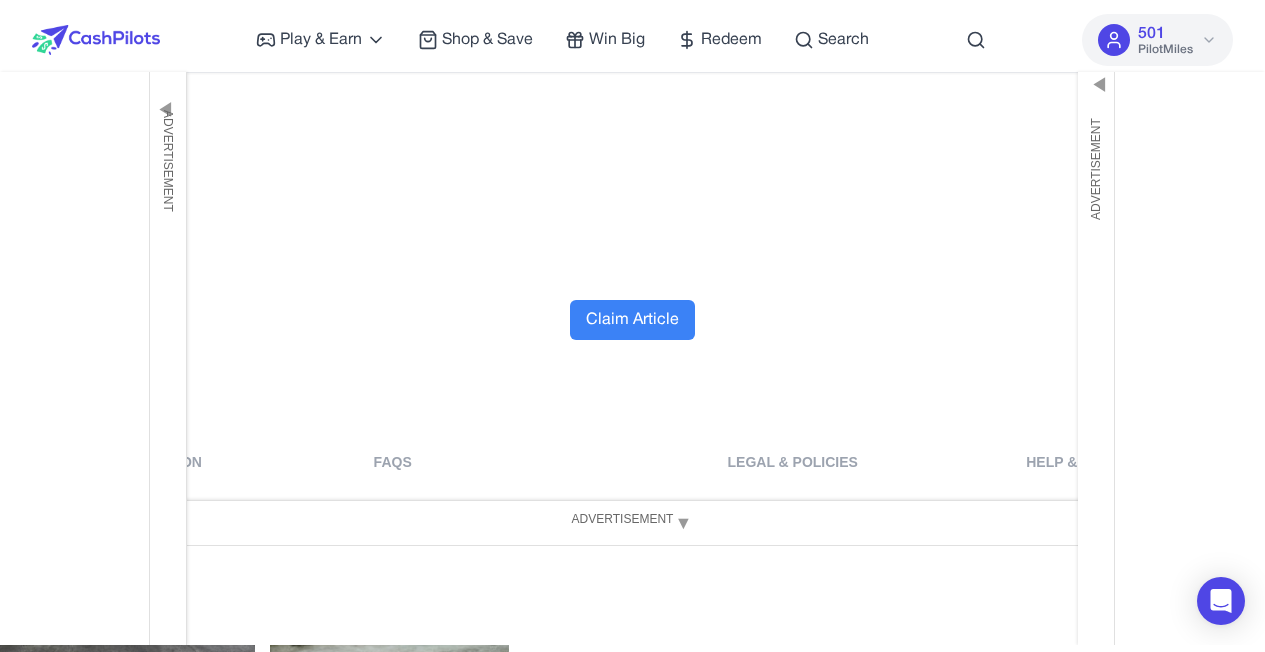 scroll, scrollTop: 0, scrollLeft: 0, axis: both 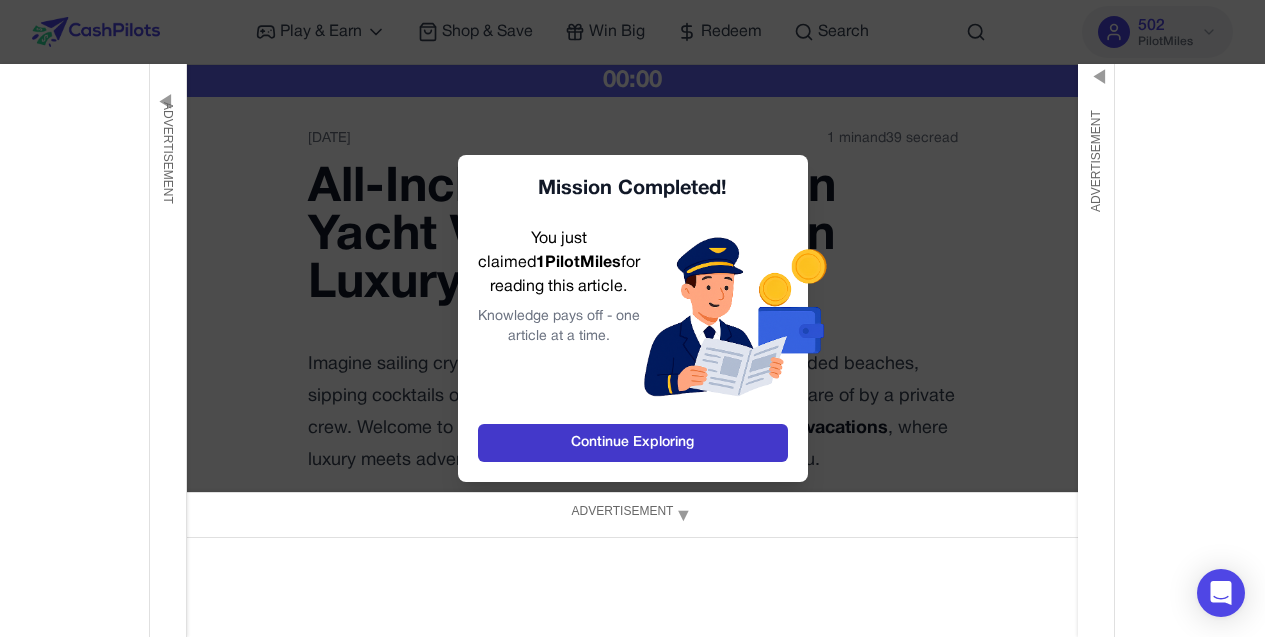 click on "Continue Exploring" at bounding box center (633, 443) 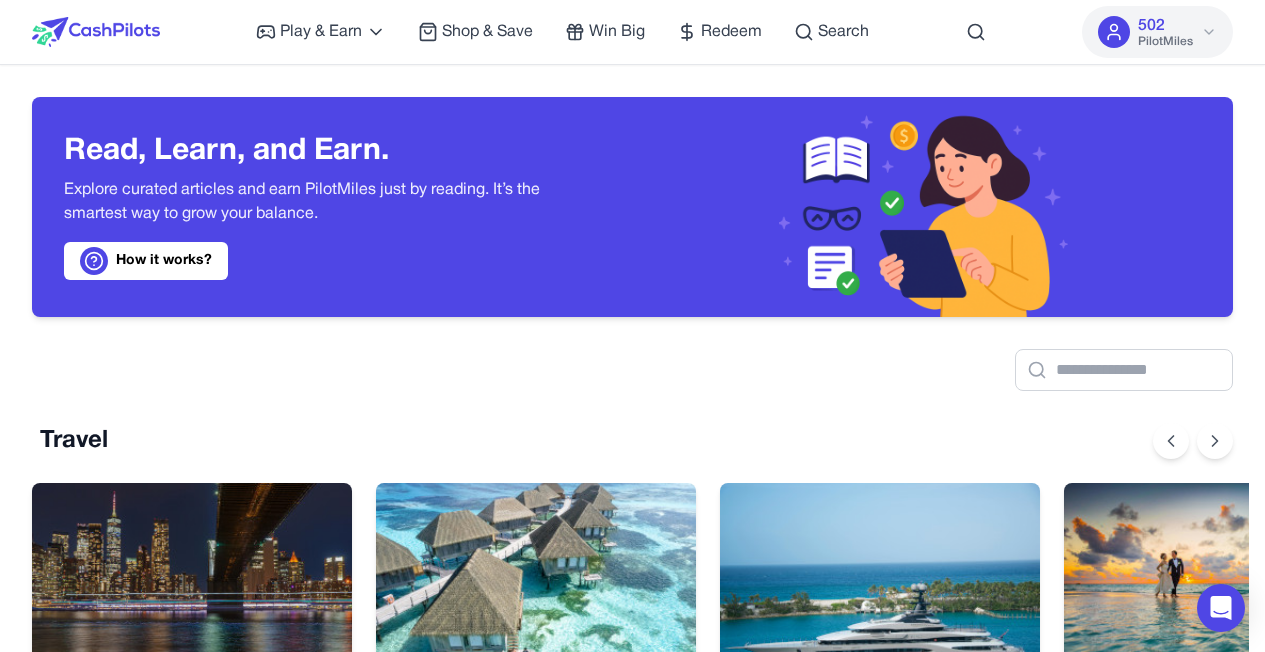 scroll, scrollTop: 0, scrollLeft: 16, axis: horizontal 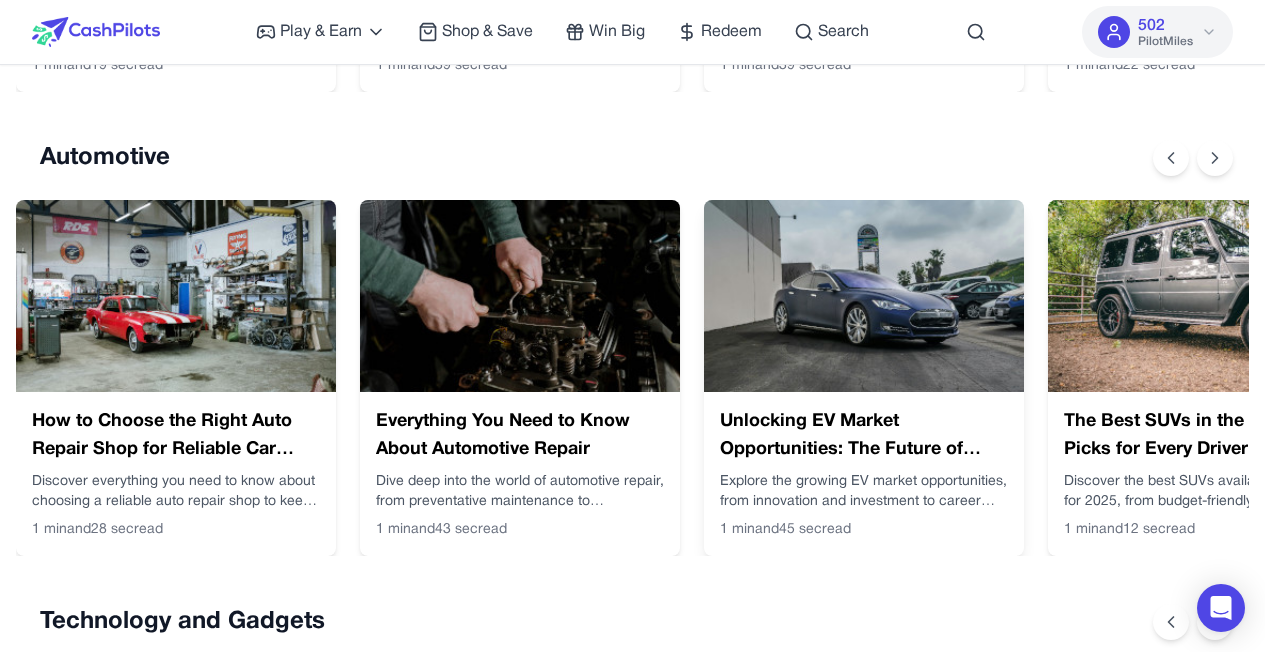 click on "Unlocking EV Market Opportunities: The Future of Electric Mobility Explore the growing EV market opportunities, from innovation and investment to career potential, and discover how to get ahead in the electric vehicle revolution. 1 min  and  45 sec  read" at bounding box center [864, 474] 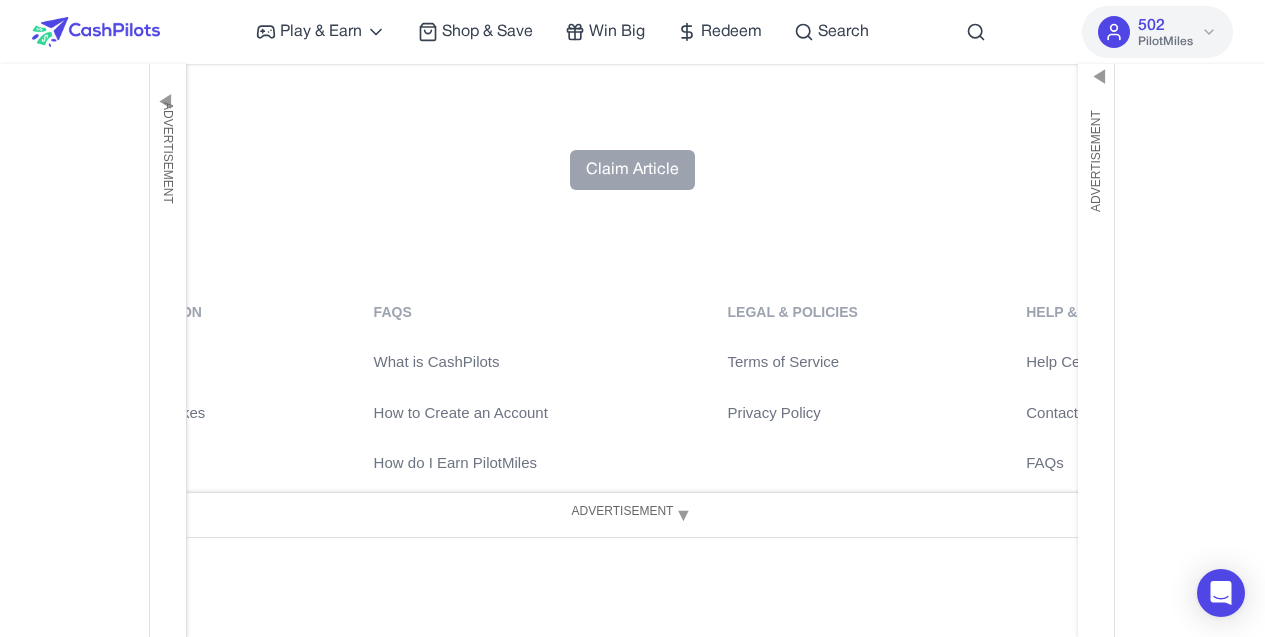 scroll, scrollTop: 8498, scrollLeft: 0, axis: vertical 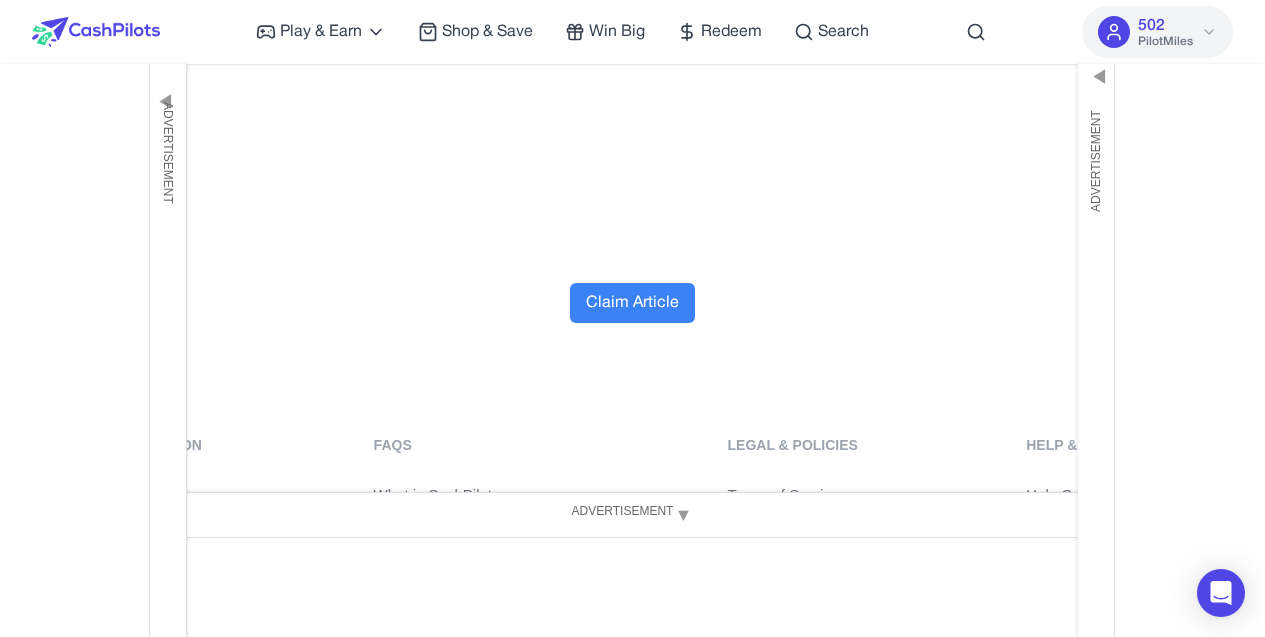 click on "Claim Article" at bounding box center [632, 303] 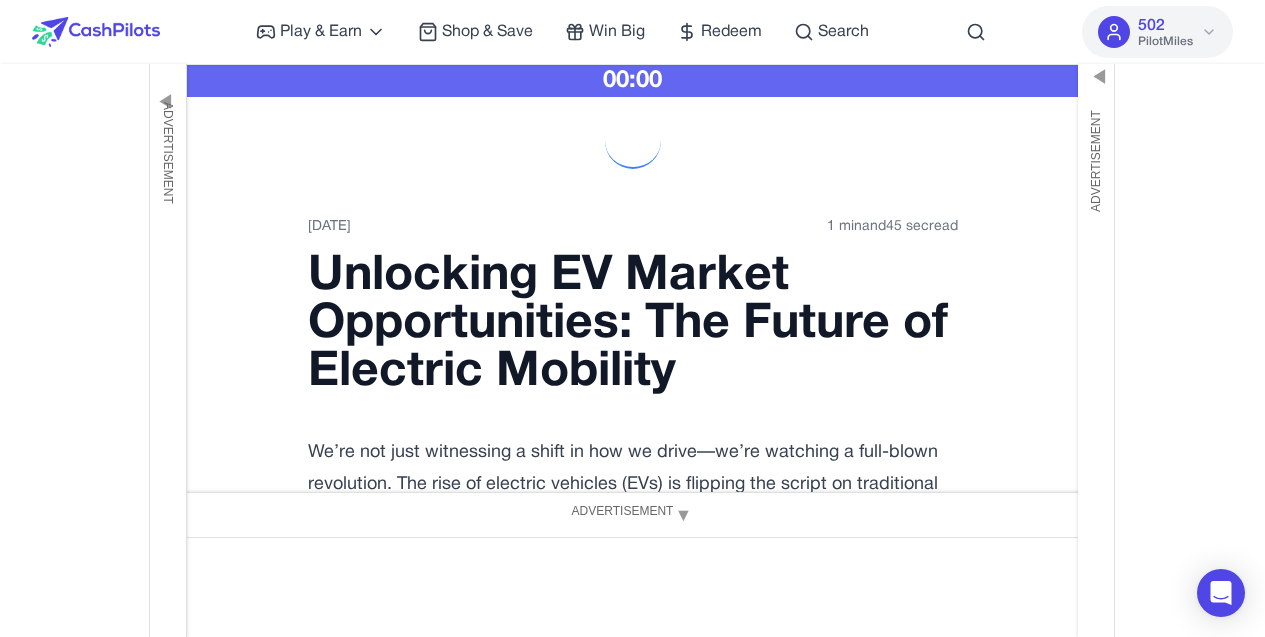 scroll, scrollTop: 30, scrollLeft: 0, axis: vertical 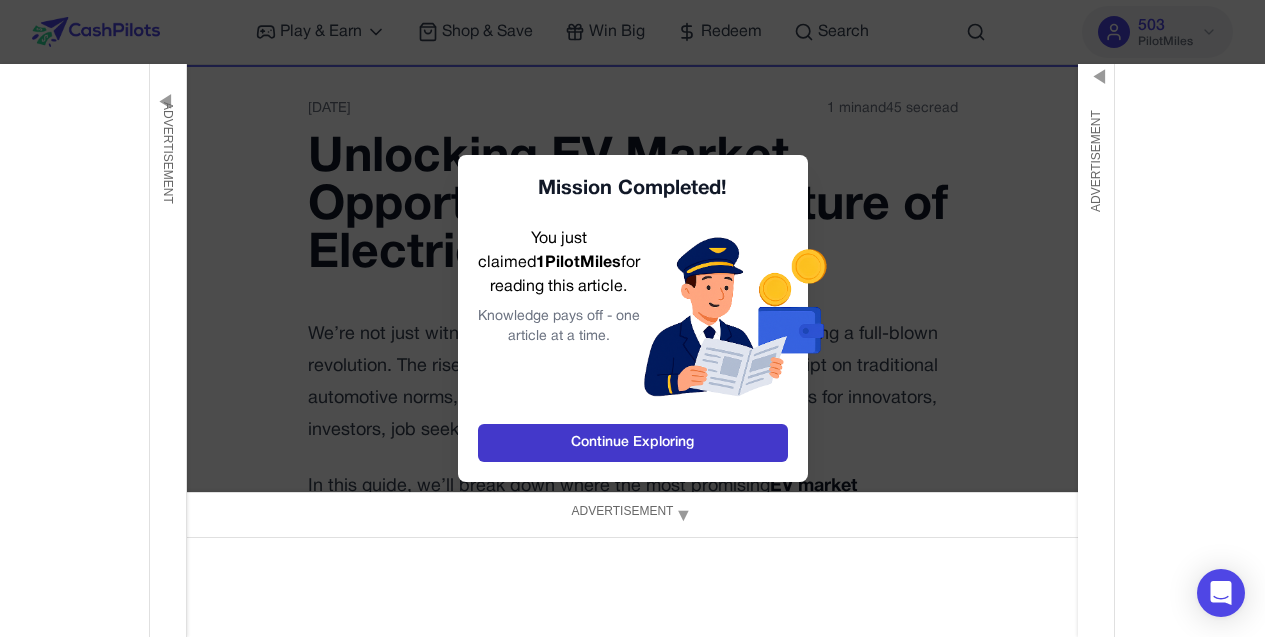 click on "Continue Exploring" at bounding box center (633, 443) 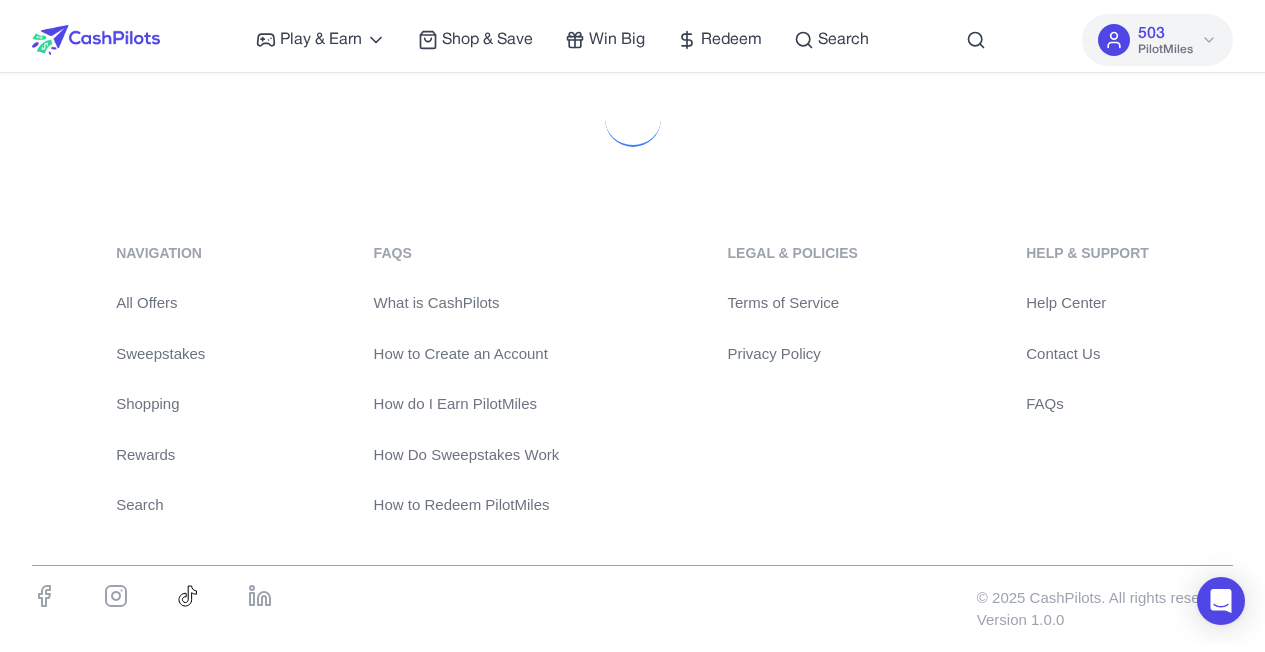 scroll, scrollTop: 0, scrollLeft: 0, axis: both 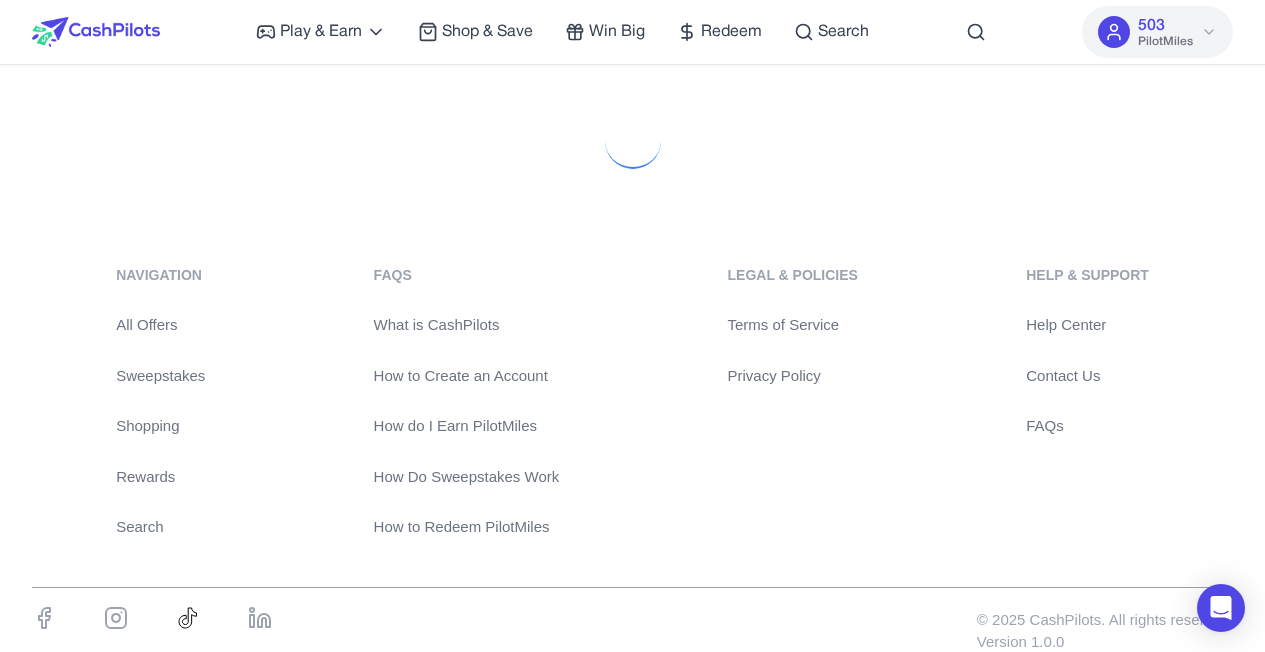 click on "Play & Earn Play Games Enjoy fun games and earn Try New App Test new app for rewards Answer Surveys Share opinions for PilotMiles Signup & Earn Join service, get rewards Read Articles Learn and earn PilotMiles Shop & Save Win Big Redeem Search 503 PilotMiles Home Play & Earn Shop & Save Win Big Redeem Search [NAME] 503 PilotMiles navigation All Offers Sweepstakes Shopping Rewards Search FAQs What is CashPilots How to Create an Account How do I Earn PilotMiles How Do Sweepstakes Work How to Redeem PilotMiles Legal & Policies Terms of Service Privacy Policy Help & Support Help Center Contact Us FAQs © 2025 CashPilots. All rights reserved. Version 1.0.0" at bounding box center (632, 356) 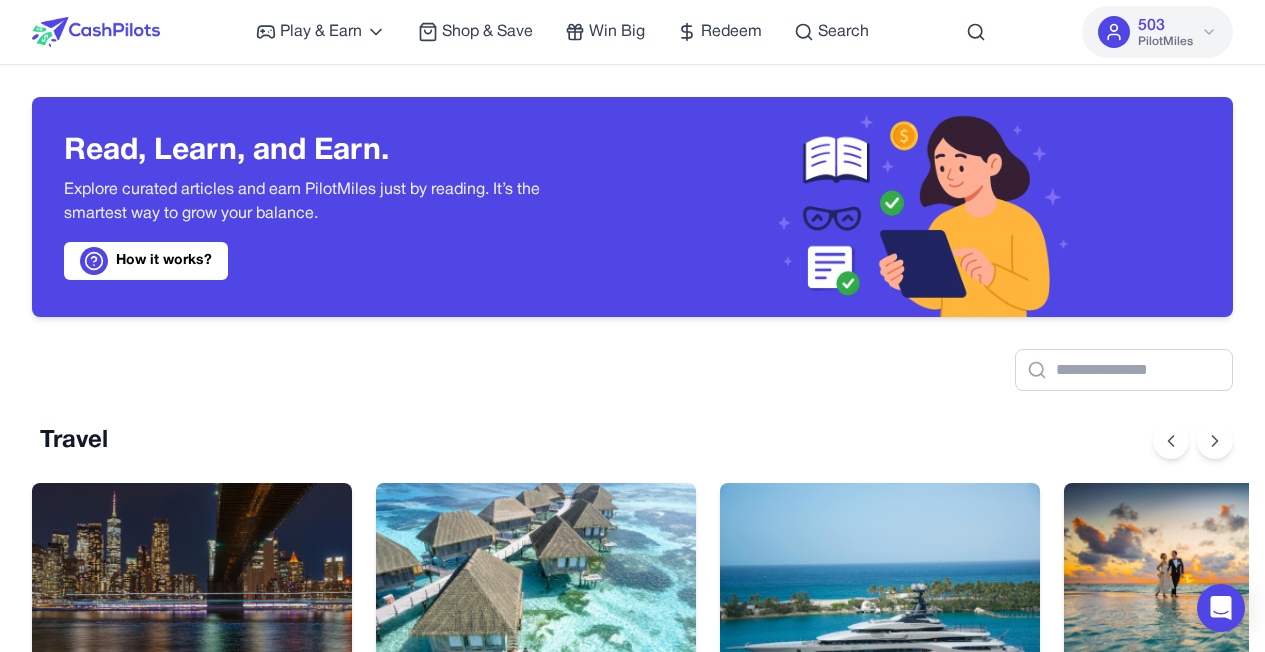 scroll, scrollTop: 0, scrollLeft: 16, axis: horizontal 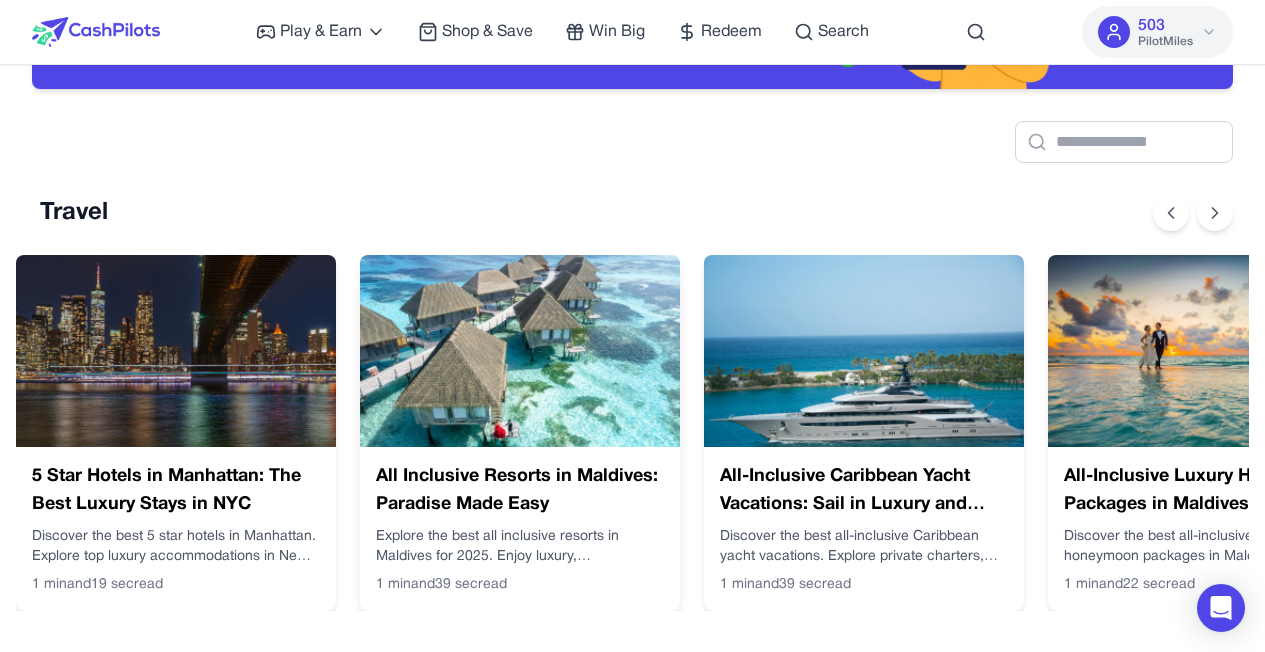 click on "All Inclusive Resorts in Maldives: Paradise Made Easy" at bounding box center [520, 491] 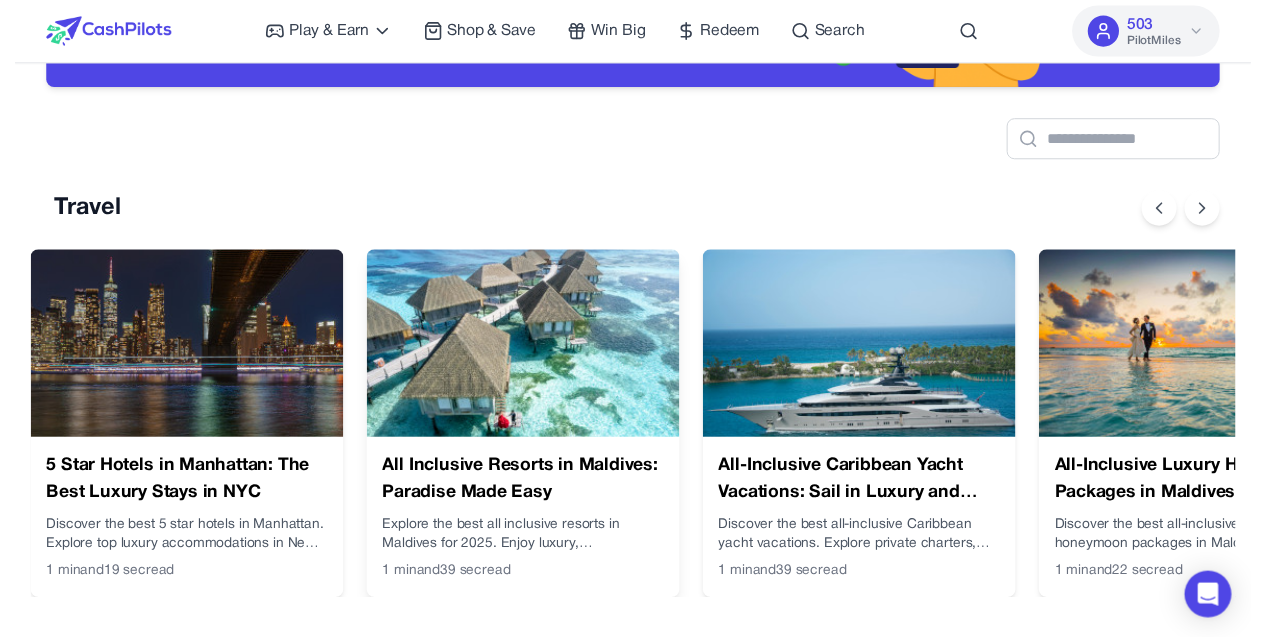 scroll, scrollTop: 0, scrollLeft: 0, axis: both 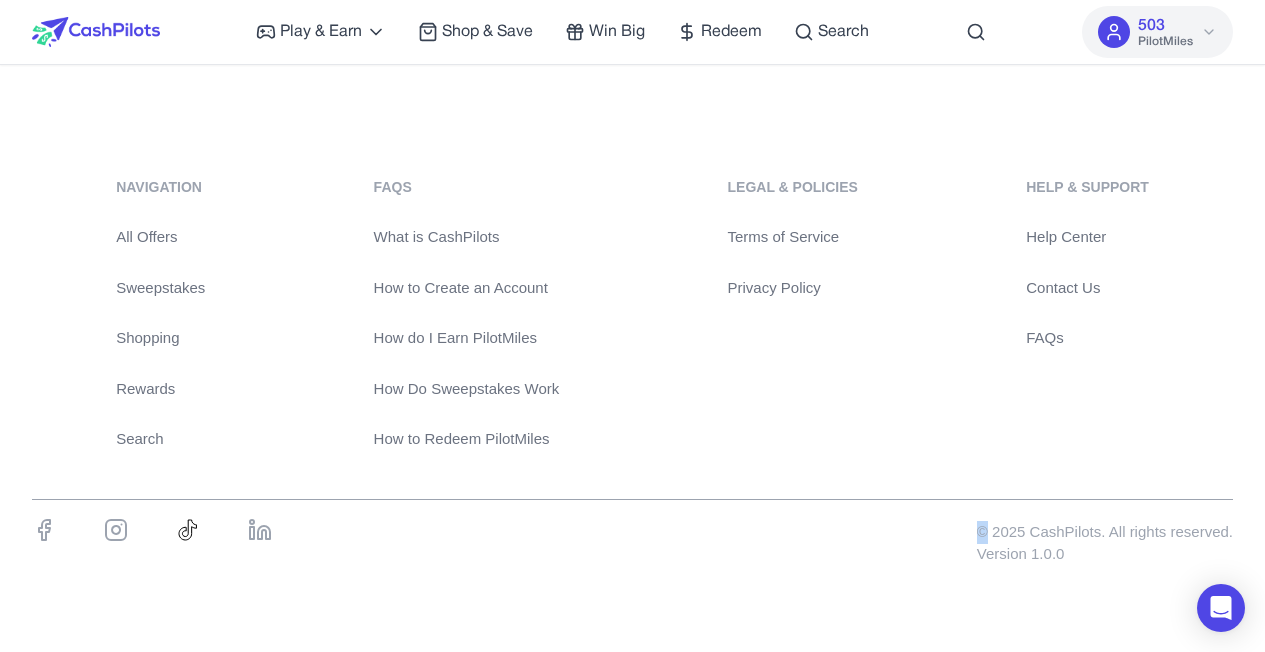 click on "navigation All Offers Sweepstakes Shopping Rewards Search FAQs What is CashPilots How to Create an Account How do I Earn PilotMiles How Do Sweepstakes Work How to Redeem PilotMiles Legal & Policies Terms of Service Privacy Policy Help & Support Help Center Contact Us FAQs © 2025 CashPilots. All rights reserved. Version 1.0.0" at bounding box center [632, 376] 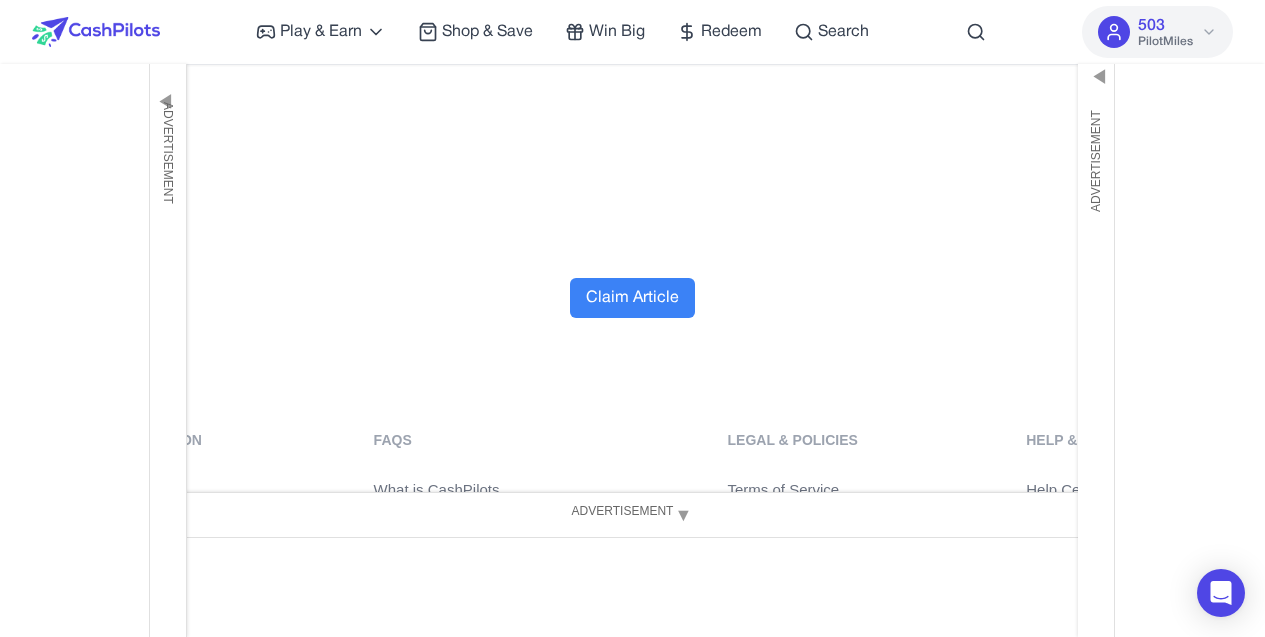 scroll, scrollTop: 7744, scrollLeft: 0, axis: vertical 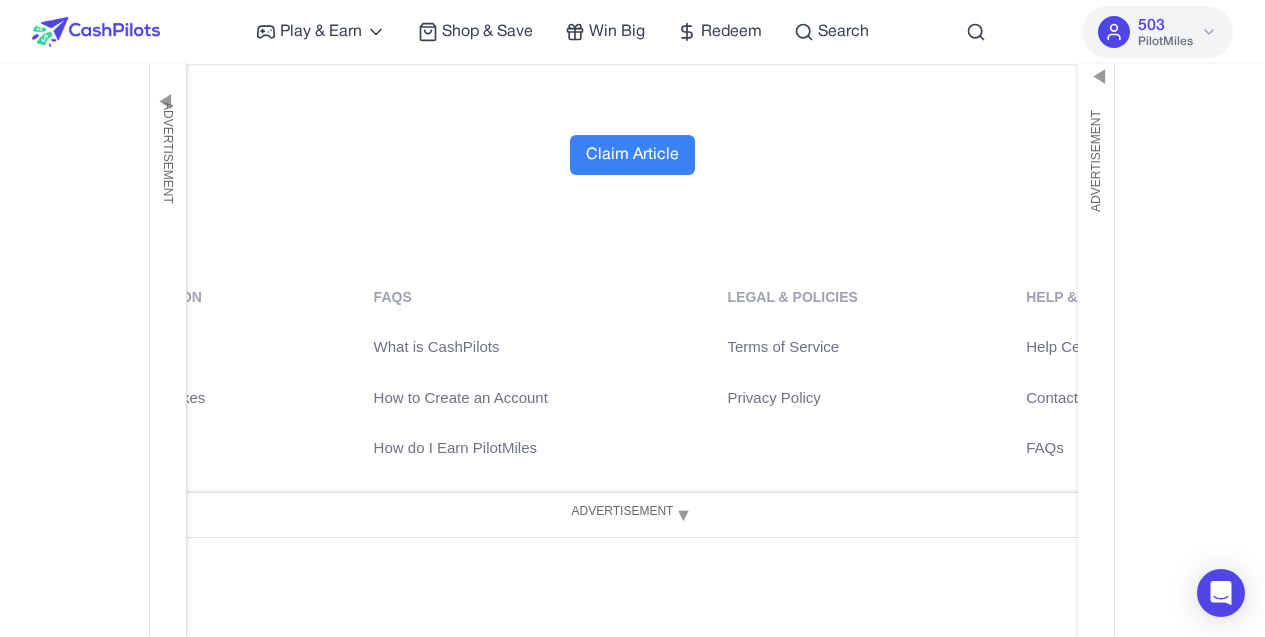 click on "Claim Article" at bounding box center (632, 155) 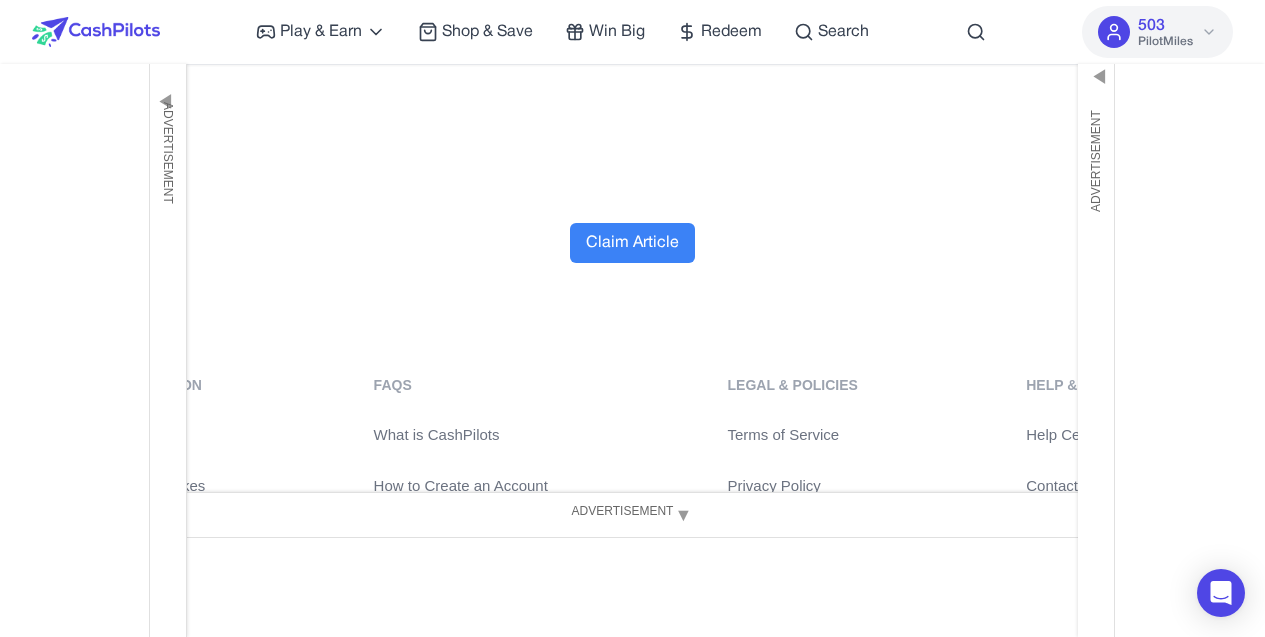 click on "on average
Why Choose an All Inclusive Resort in the Maldives?
Maldives is known for its remote, luxurious islands, where logistics can be tricky and costs add up fast. An all inclusive package makes life easier by bundling:
Luxury accommodations
All meals and drinks
Activities and excursions
Airport transfers
Spa or wellness credits
Watersports and entertainment
more cost-effective" at bounding box center (633, -3668) 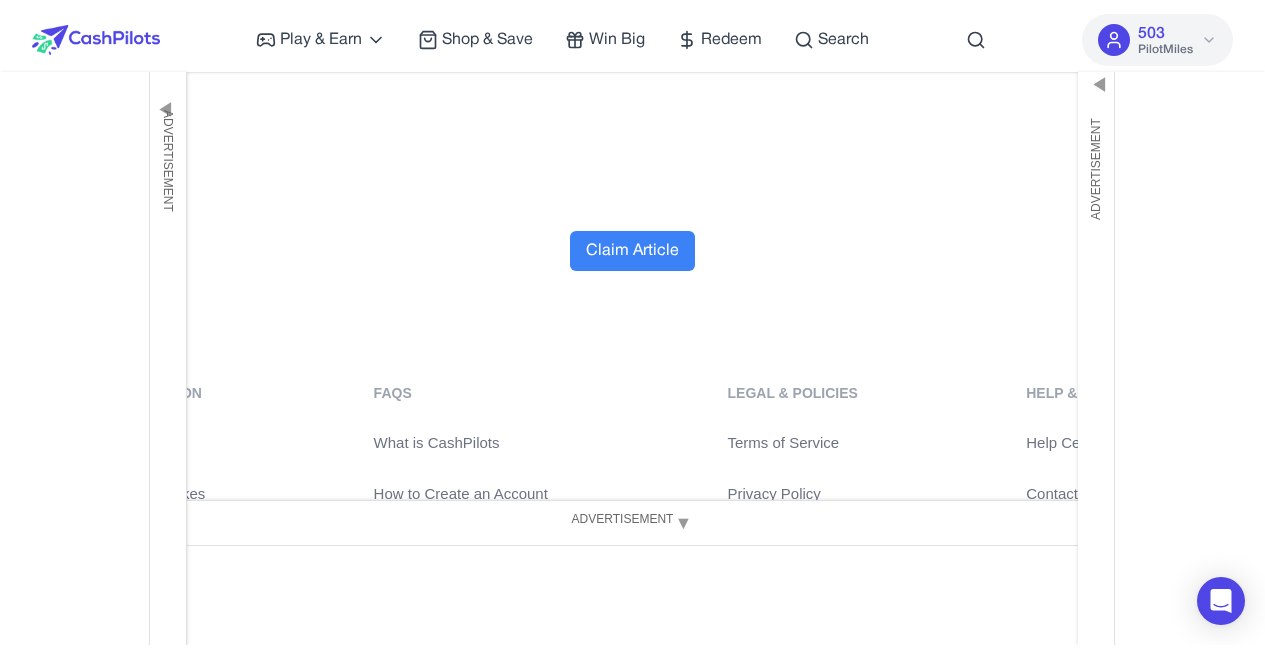 scroll 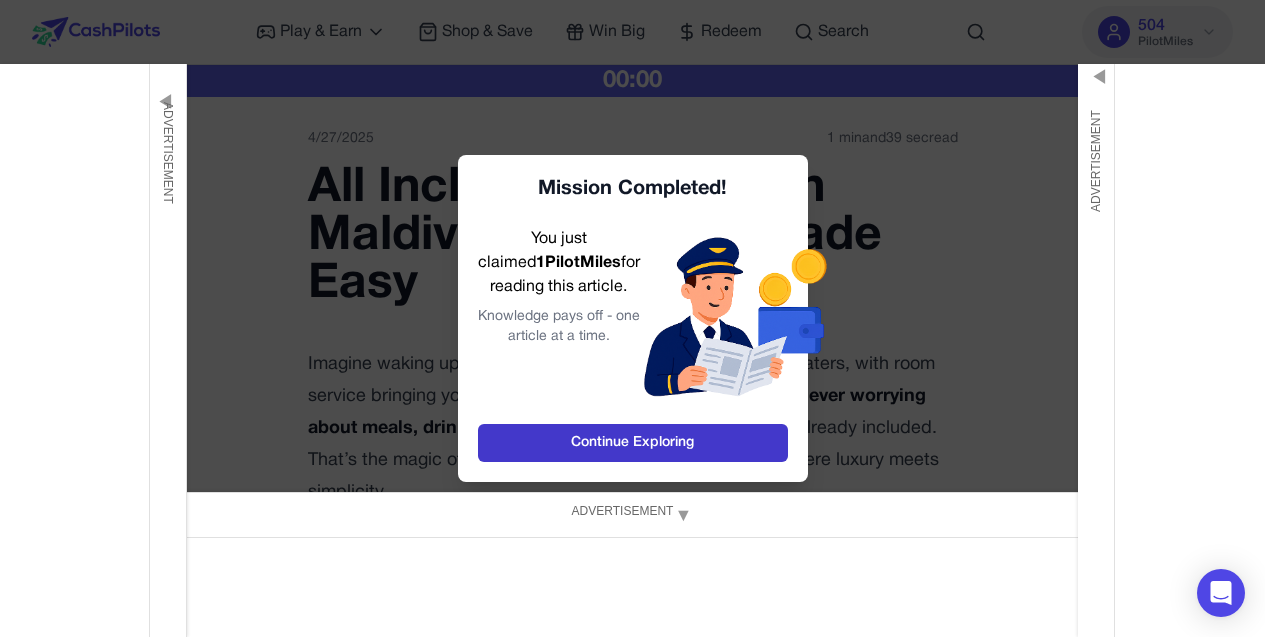 click on "Continue Exploring" at bounding box center [633, 443] 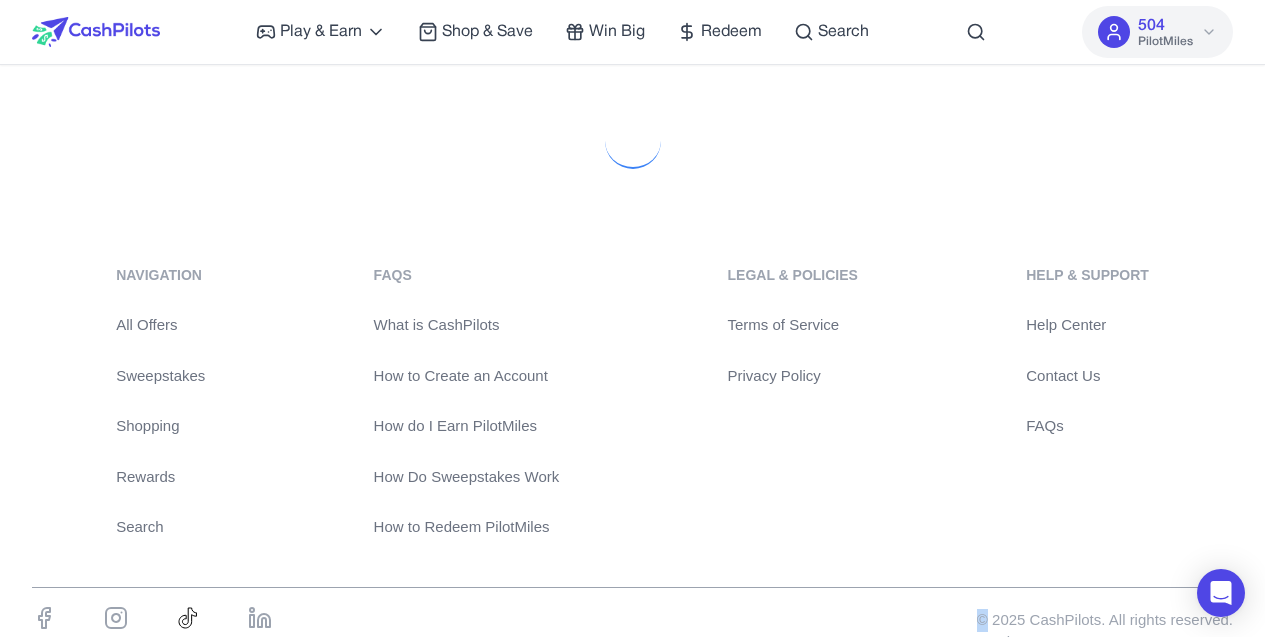 click on "Play & Earn   Play Games Enjoy fun games and earn Try New App Test new app for rewards Answer Surveys Share opinions for PilotMiles Signup & Earn Join service, get rewards Read Articles Learn and earn PilotMiles Shop & Save   Win Big   Redeem   Search   504 PilotMiles Home Play & Earn Shop & Save Win Big Redeem Search [NAME] 504 PilotMiles navigation All Offers Sweepstakes Shopping Rewards Search FAQs What is CashPilots How to Create an Account How do I Earn PilotMiles How Do Sweepstakes Work How to Redeem PilotMiles Legal & Policies Terms of Service Privacy Policy Help & Support Help Center Contact Us FAQs © 2025 CashPilots. All rights reserved. Version 1.0.0" at bounding box center [632, 356] 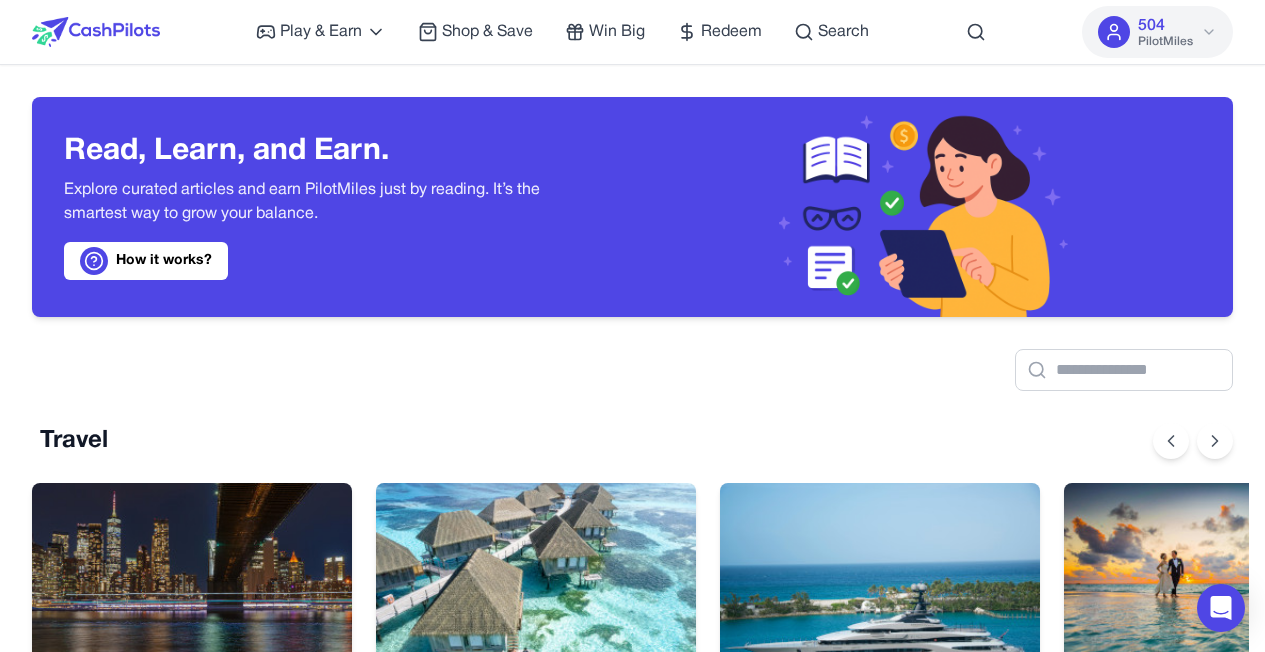 scroll, scrollTop: 0, scrollLeft: 16, axis: horizontal 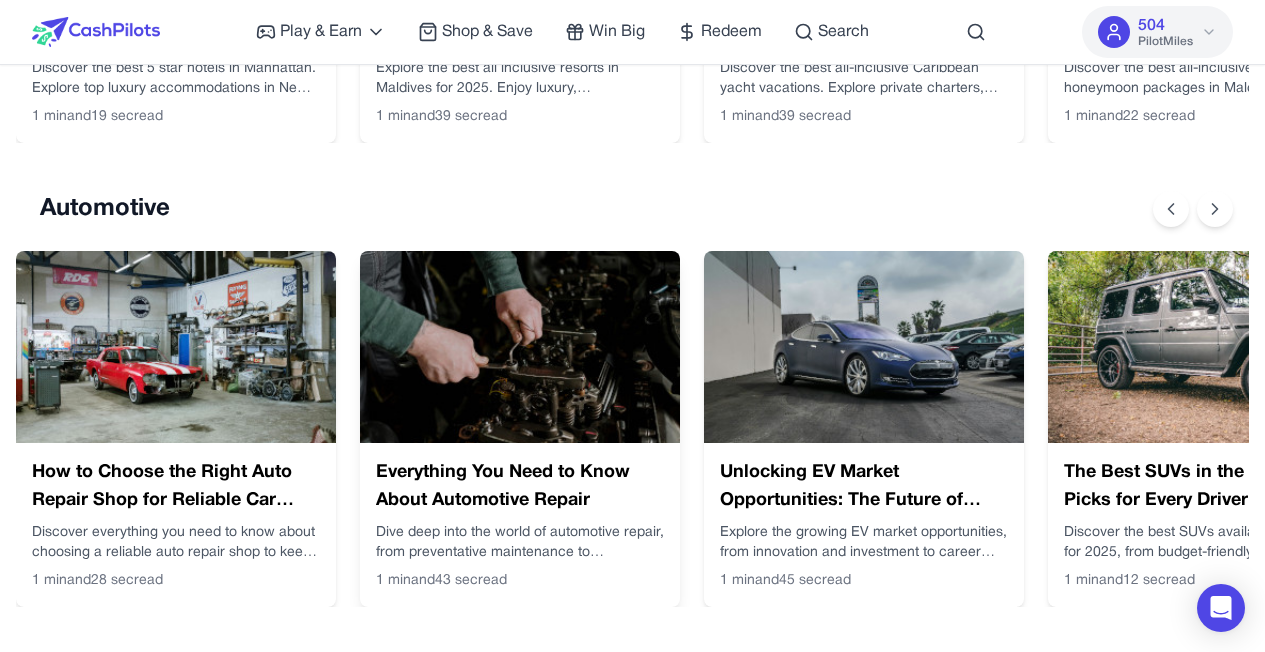 click at bounding box center (520, 347) 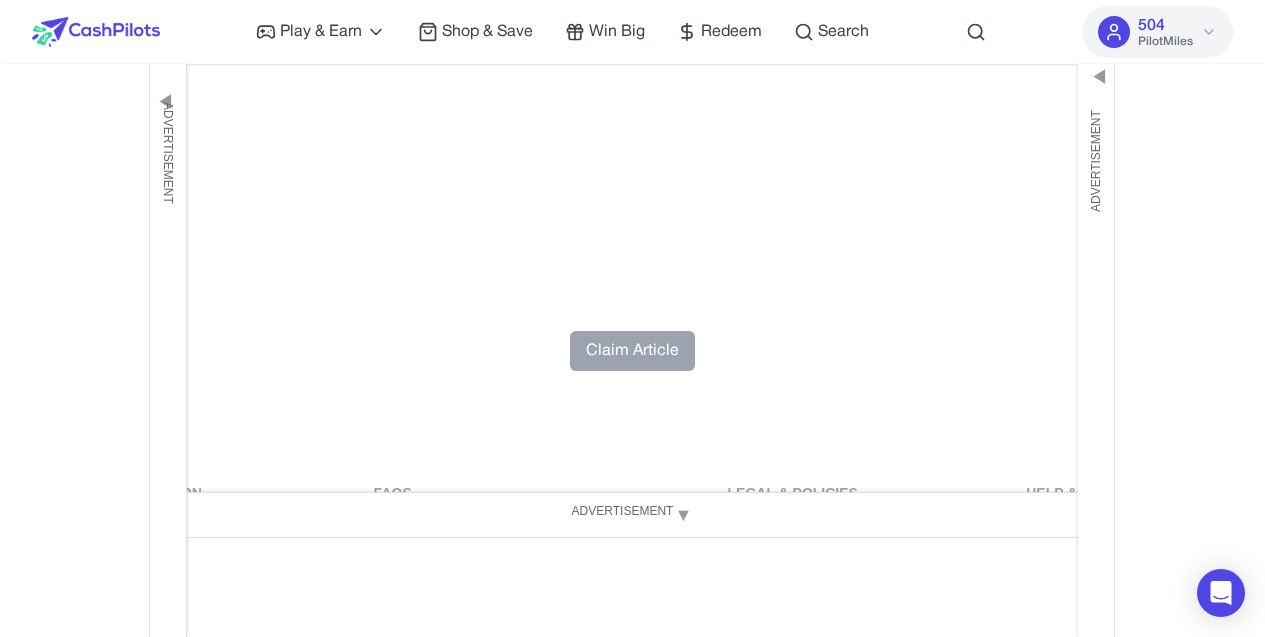 scroll, scrollTop: 8374, scrollLeft: 0, axis: vertical 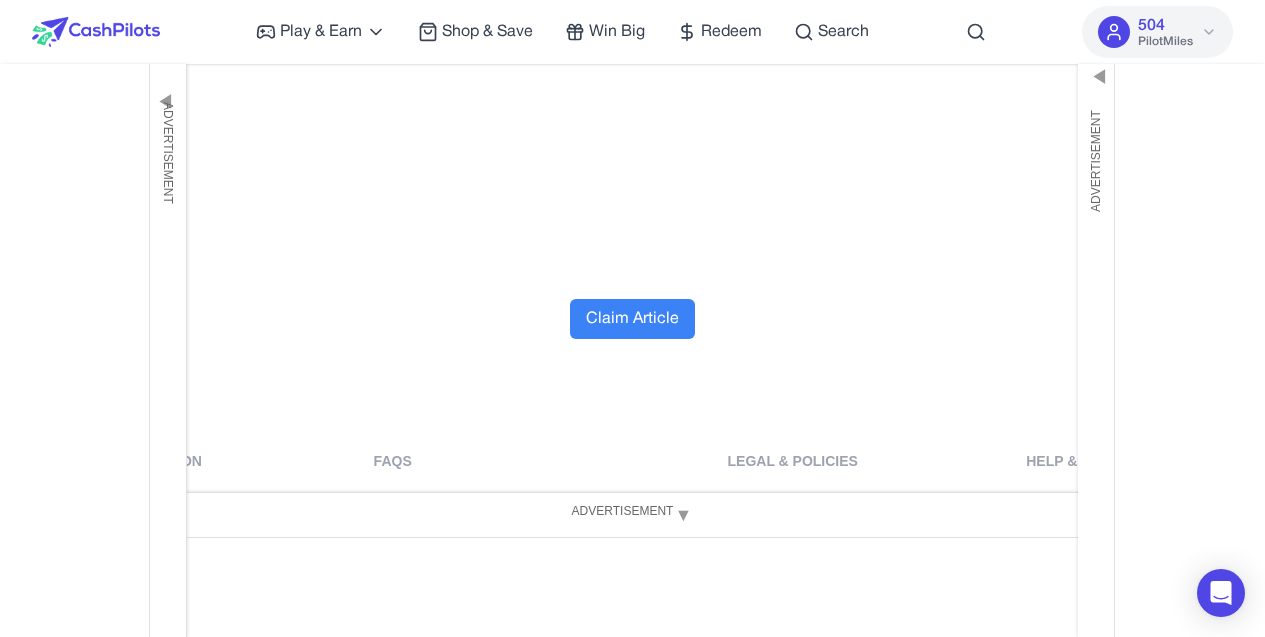 click on "Claim Article" at bounding box center (632, 319) 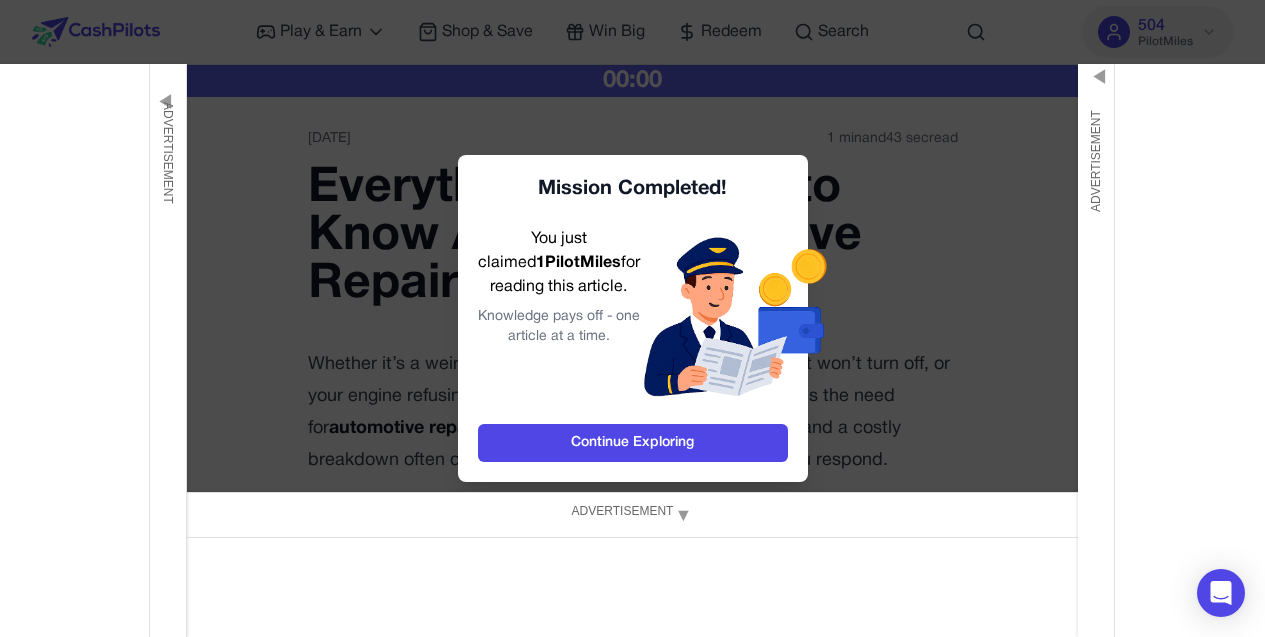 scroll, scrollTop: 4, scrollLeft: 0, axis: vertical 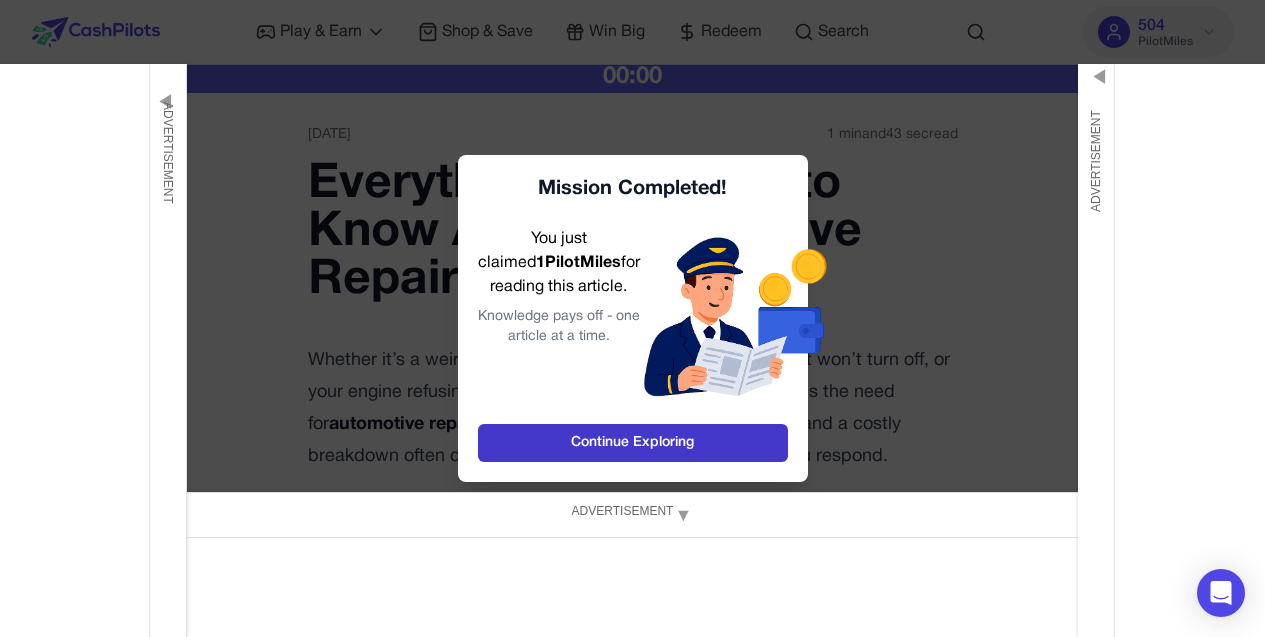 click on "Continue Exploring" at bounding box center (633, 443) 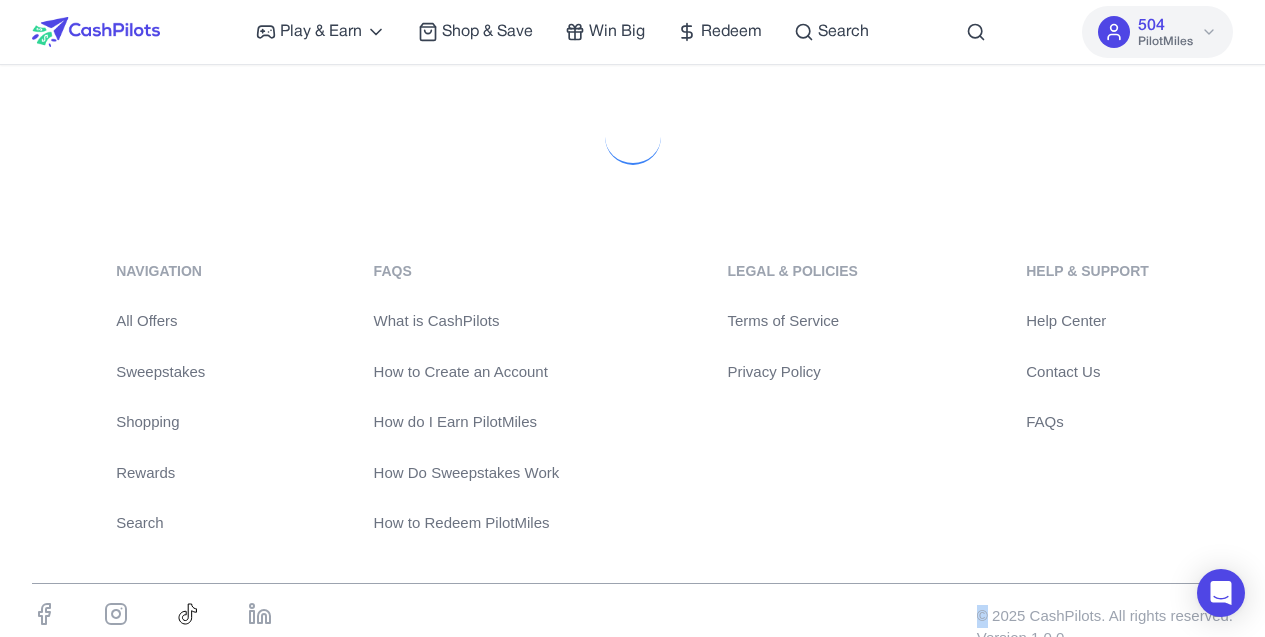 click on "Play & Earn   Play Games Enjoy fun games and earn Try New App Test new app for rewards Answer Surveys Share opinions for PilotMiles Signup & Earn Join service, get rewards Read Articles Learn and earn PilotMiles Shop & Save   Win Big   Redeem   Search   504 PilotMiles Home Play & Earn Shop & Save Win Big Redeem Search [NAME] 504 PilotMiles navigation All Offers Sweepstakes Shopping Rewards Search FAQs What is CashPilots How to Create an Account How do I Earn PilotMiles How Do Sweepstakes Work How to Redeem PilotMiles Legal & Policies Terms of Service Privacy Policy Help & Support Help Center Contact Us FAQs © 2025 CashPilots. All rights reserved. Version 1.0.0" at bounding box center (632, 352) 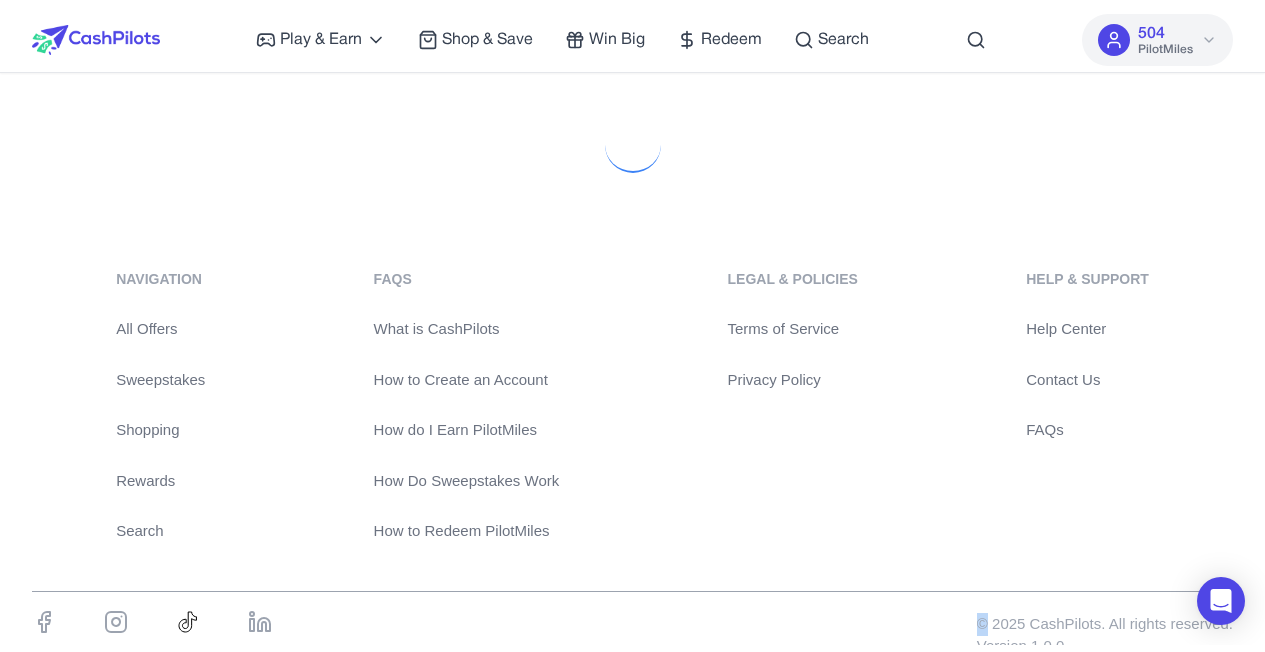 scroll, scrollTop: 0, scrollLeft: 0, axis: both 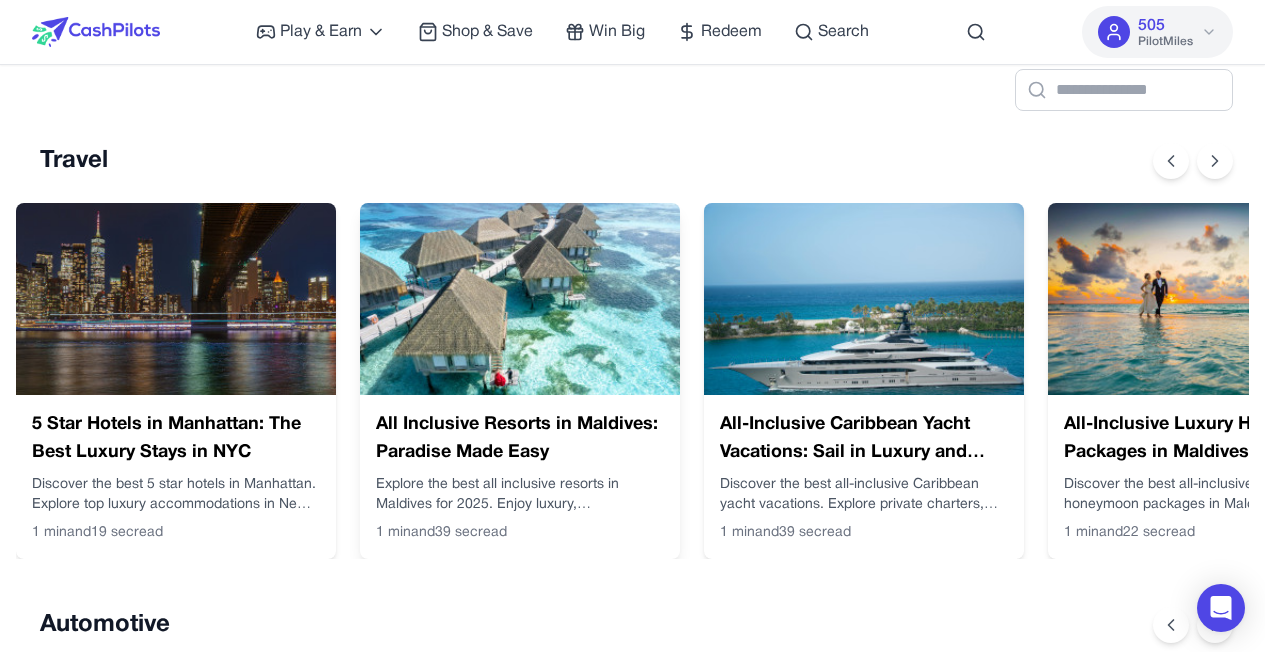 click on "All Inclusive Resorts in Maldives: Paradise Made Easy" at bounding box center [520, 439] 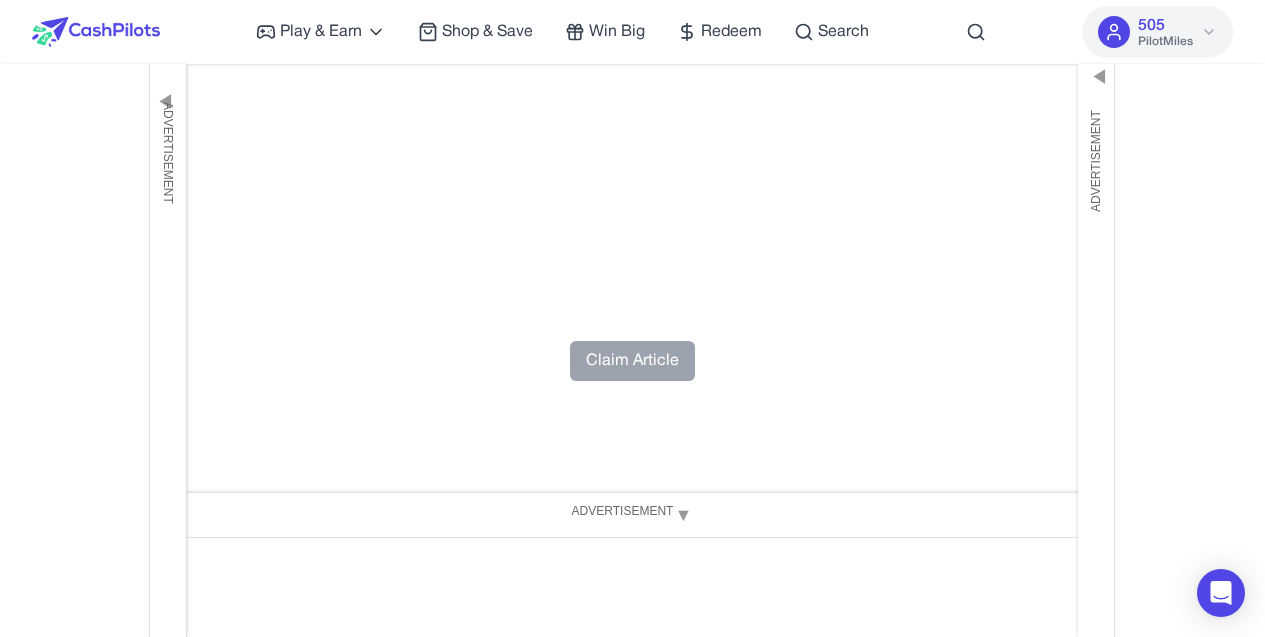 scroll, scrollTop: 7667, scrollLeft: 0, axis: vertical 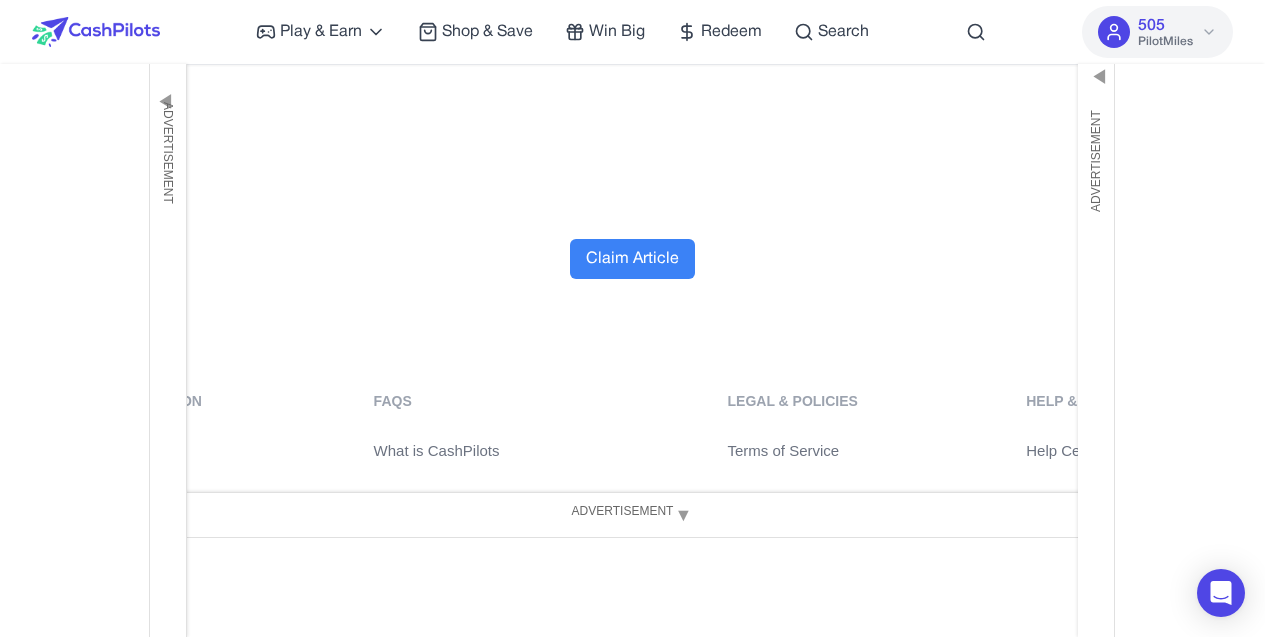 click on "Claim Article" at bounding box center (632, 259) 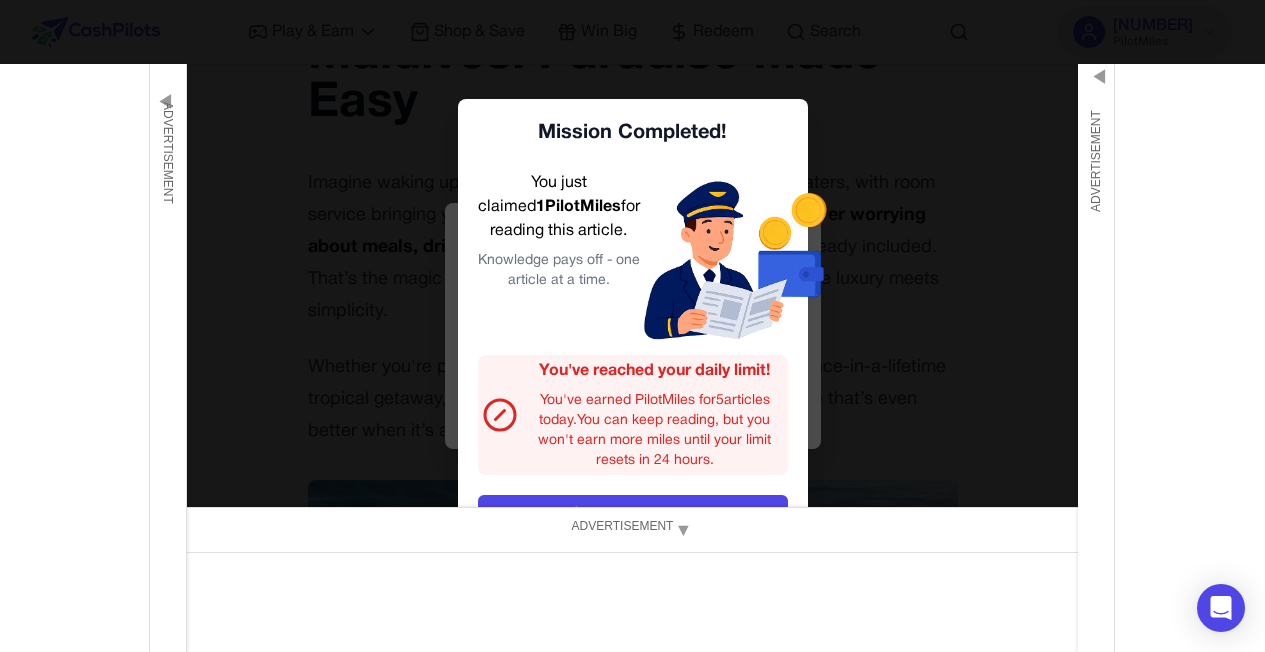 scroll, scrollTop: 307, scrollLeft: 0, axis: vertical 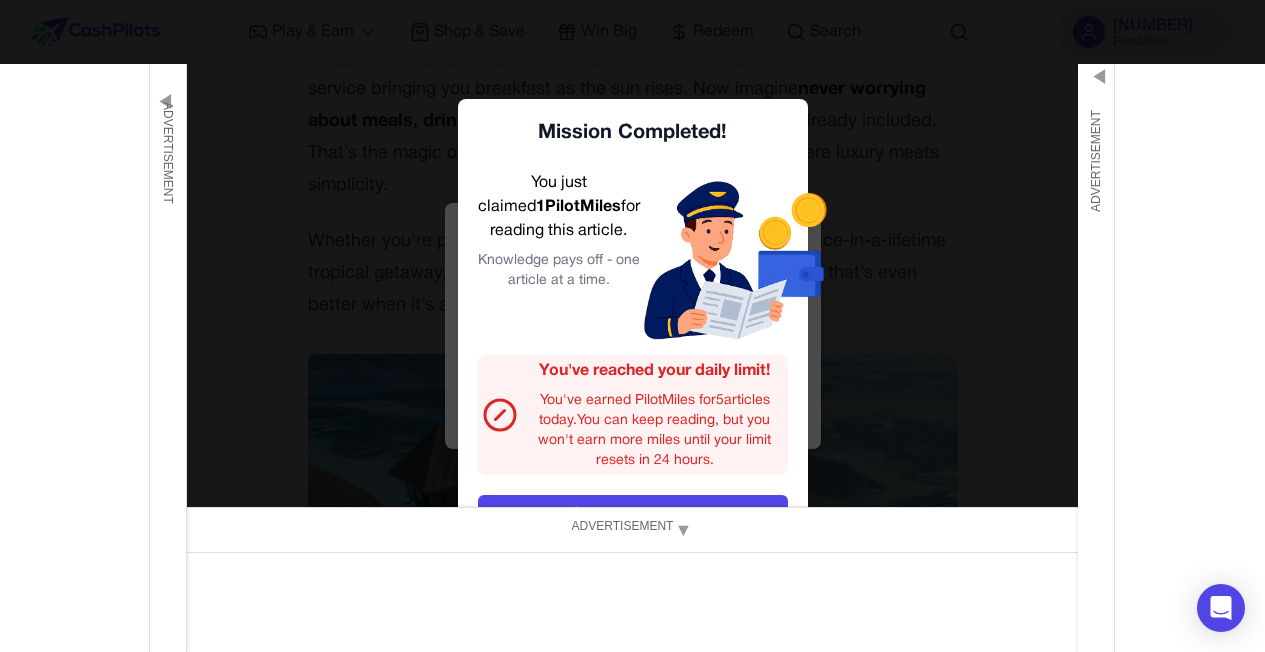 click on "You've reached your daily limit! You've earned PilotMiles for  5  articles today.You can keep reading, but you won't earn more miles until your limit resets in 24 hours." at bounding box center (655, 415) 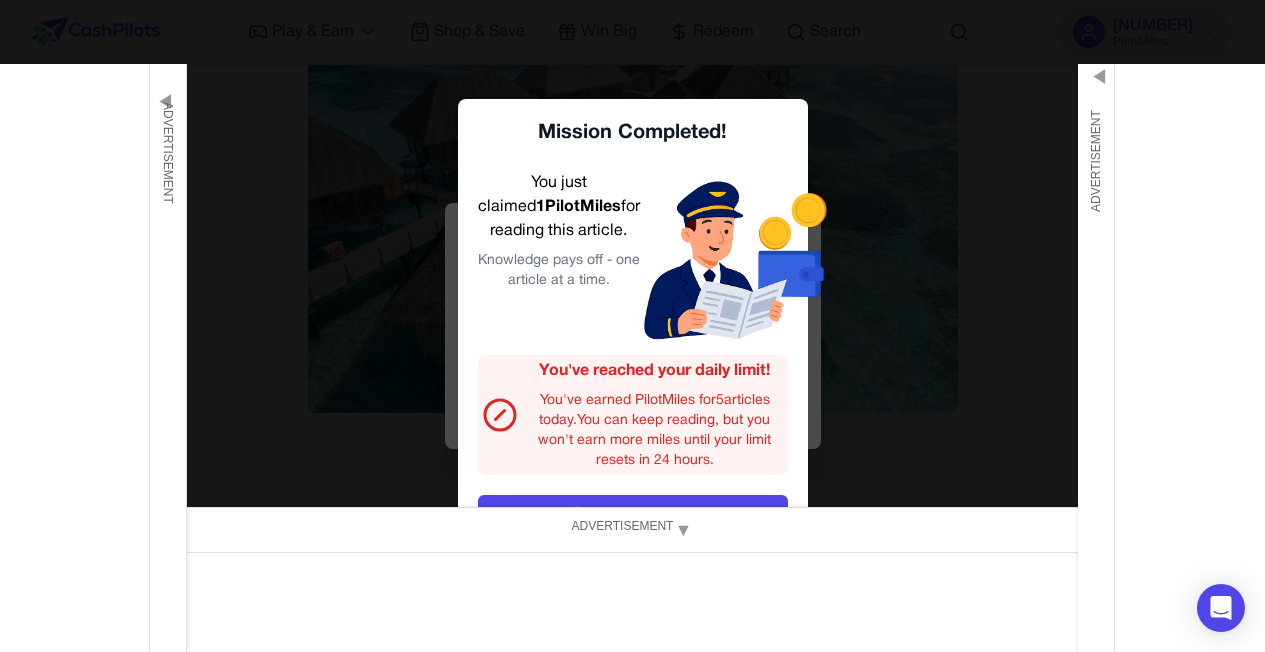 scroll, scrollTop: 658, scrollLeft: 0, axis: vertical 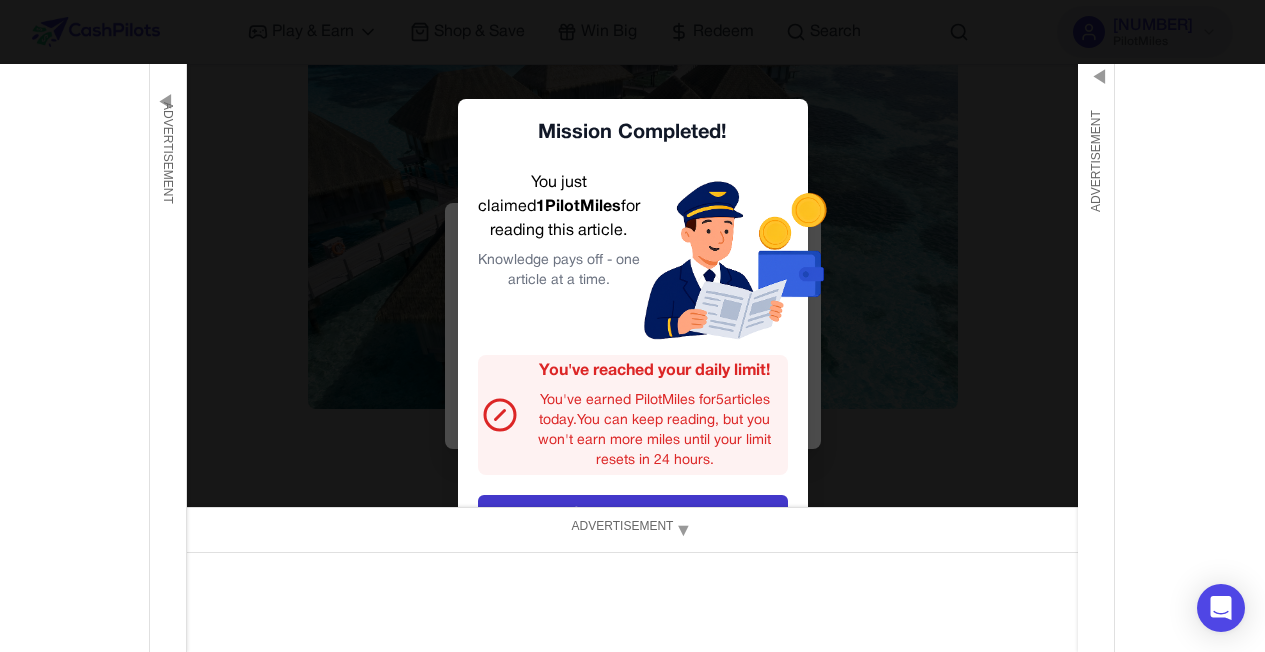 click on "Continue Exploring" at bounding box center [633, 514] 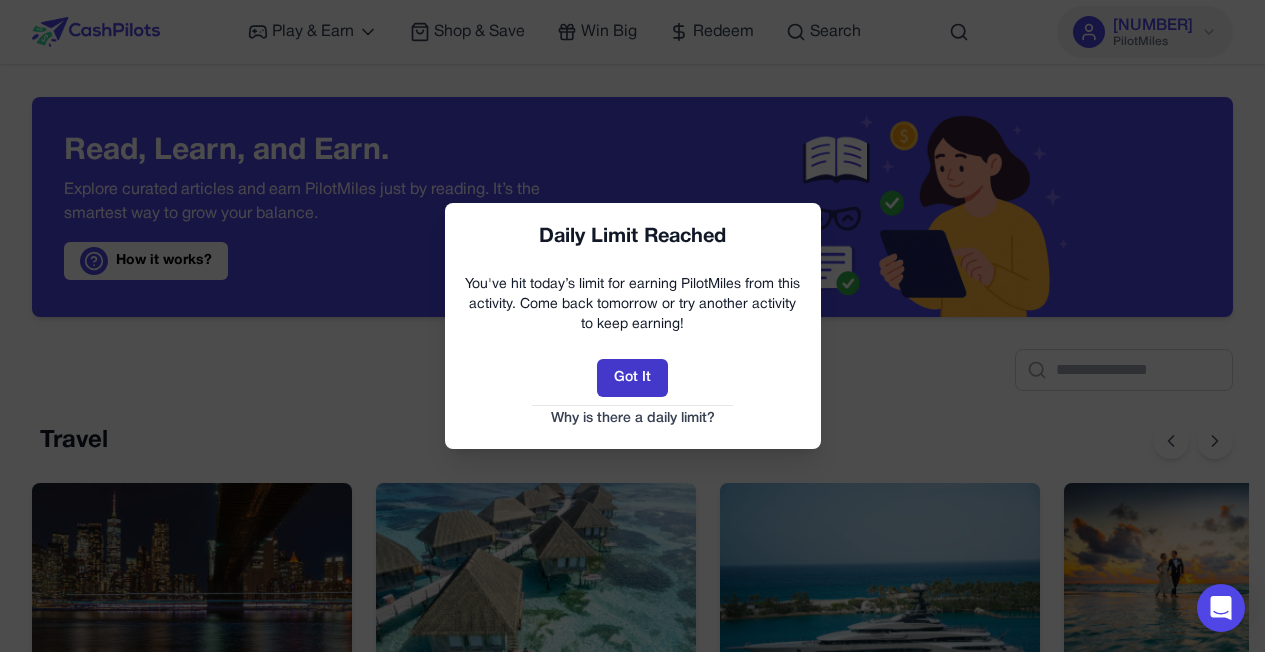 scroll, scrollTop: 0, scrollLeft: 16, axis: horizontal 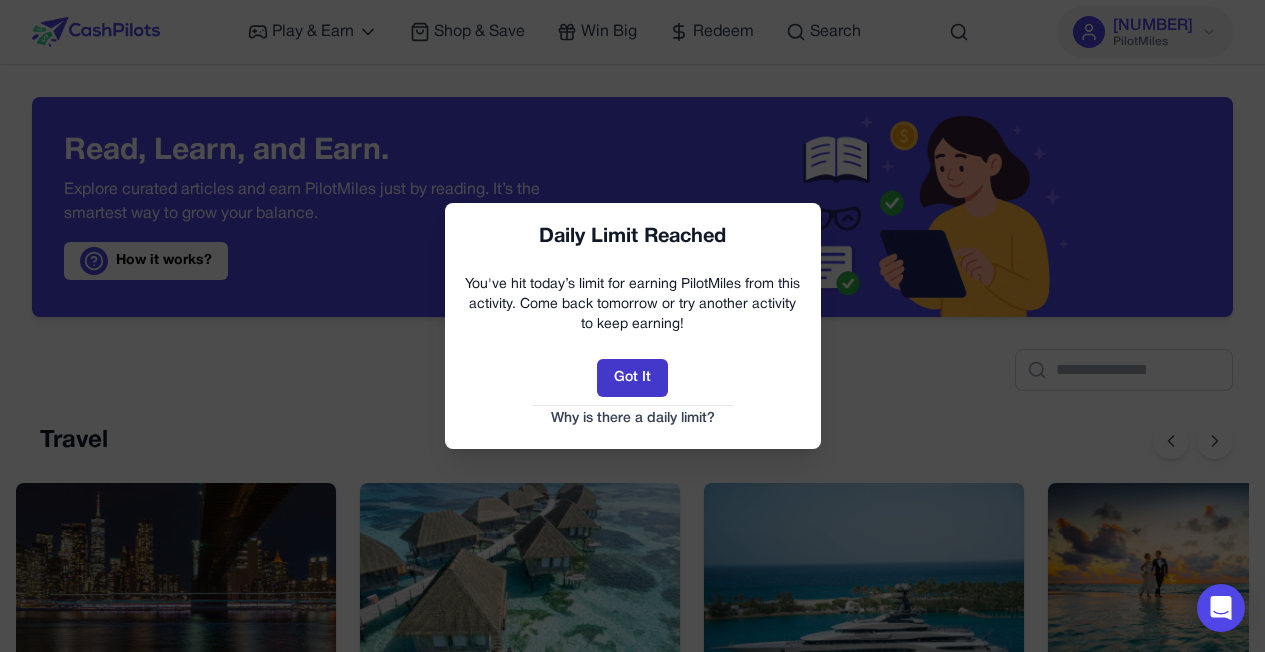 click on "Got It" at bounding box center (632, 378) 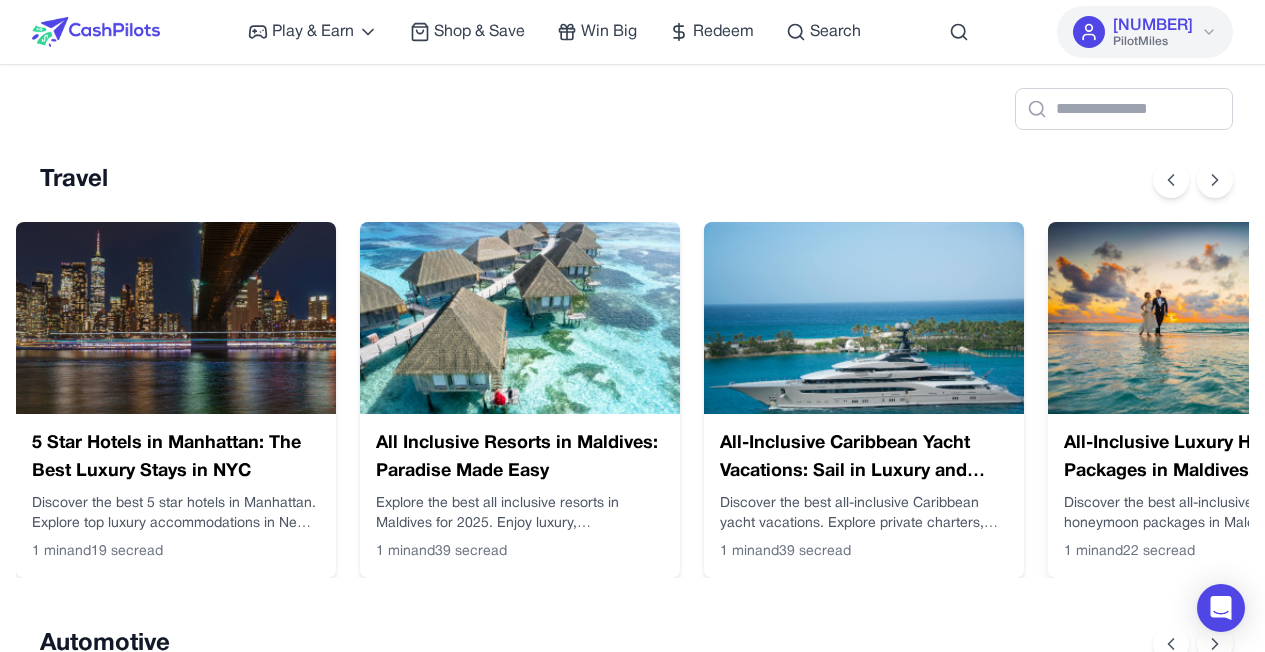 click on "All-Inclusive Luxury Honeymoon Packages in Maldives: Romance in Paradise" at bounding box center (1208, 458) 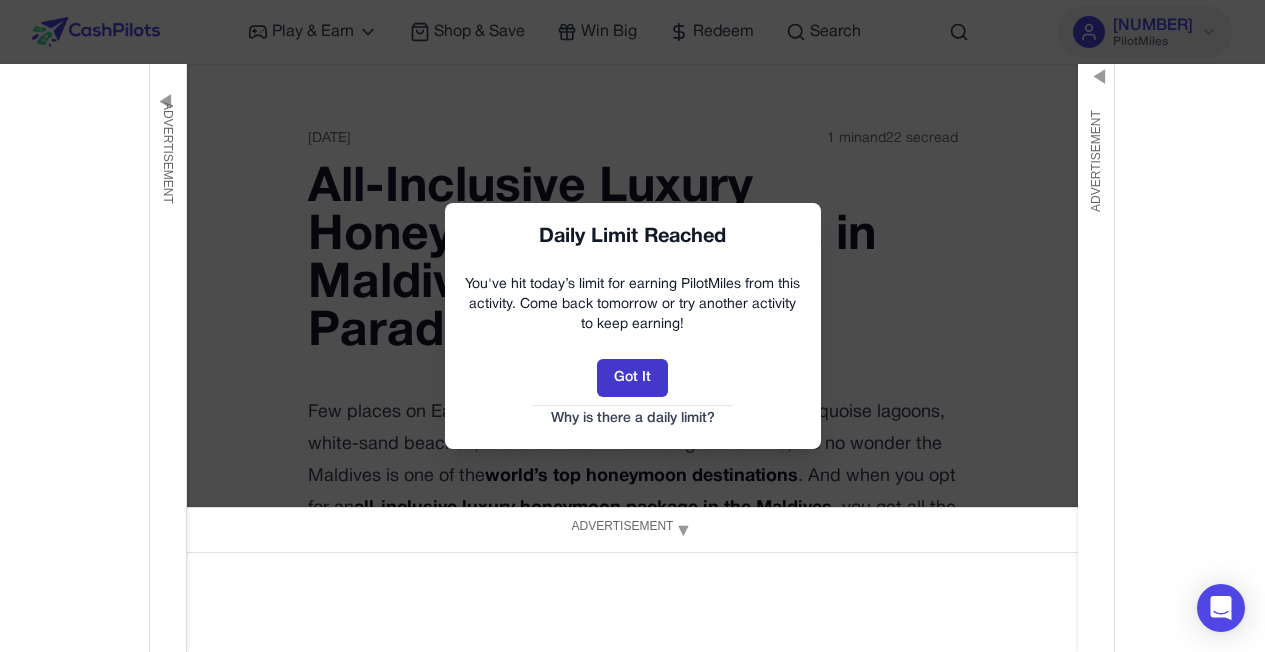 click on "Got It" at bounding box center [632, 378] 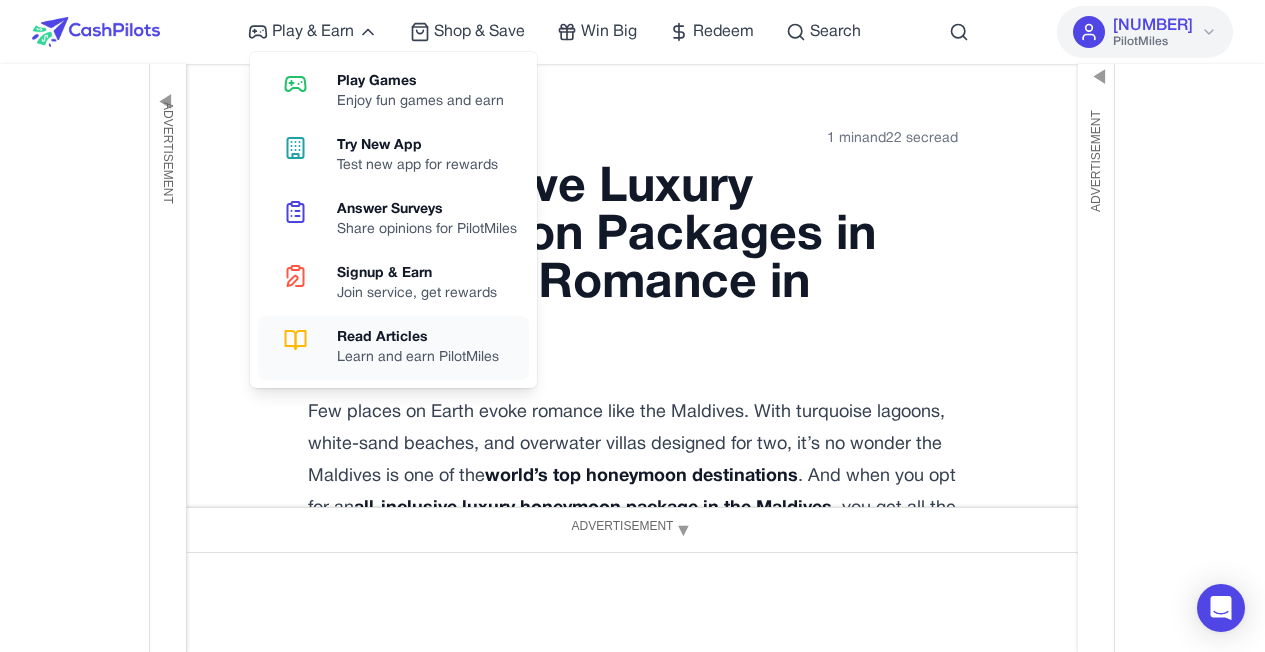 click on "Read Articles" at bounding box center (418, 338) 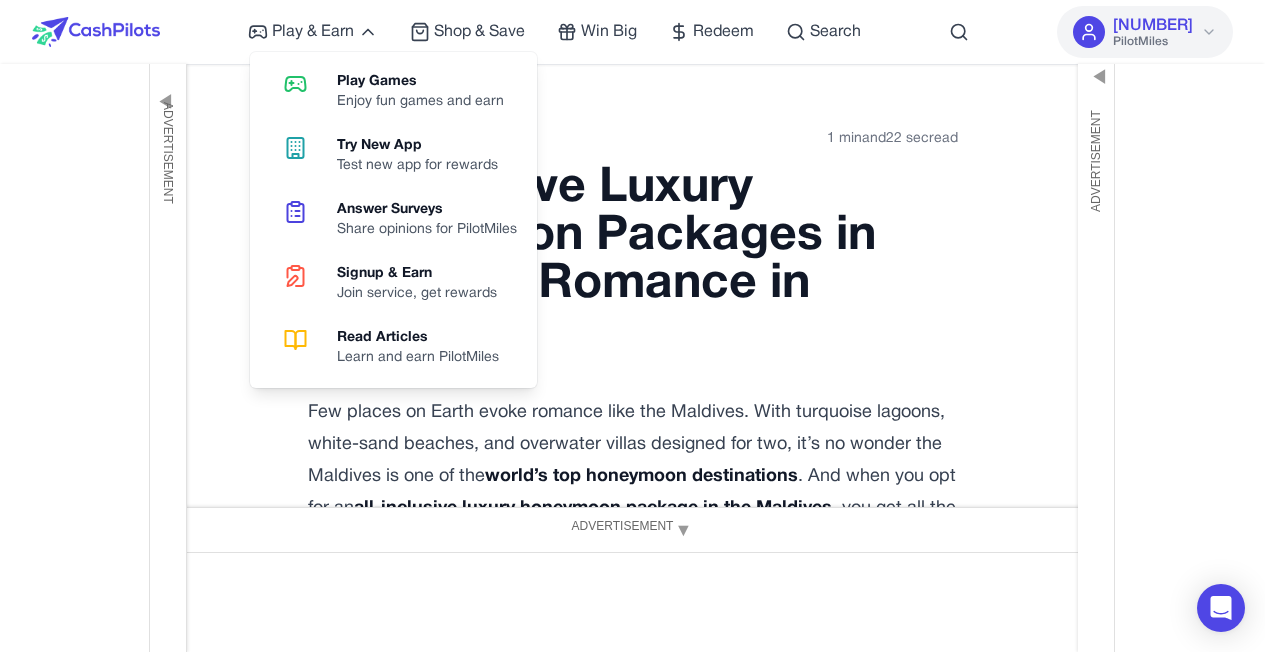 click on "Play & Earn Play Games Enjoy fun games and earn Try New App Test new app for rewards Answer Surveys Share opinions for PilotMiles Signup & Earn Join service, get rewards Read Articles Learn and earn PilotMiles Shop & Save Win Big Redeem Search 506 PilotMiles Home Play & Earn Shop & Save Win Big Redeem Search [NAME] 506 PilotMiles 5/2/2025 1 min and 22 sec read All-Inclusive Luxury Honeymoon Packages in Maldives: Romance in Paradise Few places on Earth evoke romance like the Maldives. With turquoise lagoons, white-sand beaches, and overwater villas designed for two, it’s no wonder the Maldives is one of the world’s top honeymoon destinations . And when you opt for an all-inclusive luxury honeymoon package in the Maldives , you get all the magic—without the stress of planning each detail. From candlelit dinners on the beach to private spa sessions and personalized excursions, these packages are curated to make your first days as newlyweds truly unforgettable.
The Maldives is a" at bounding box center (632, 4022) 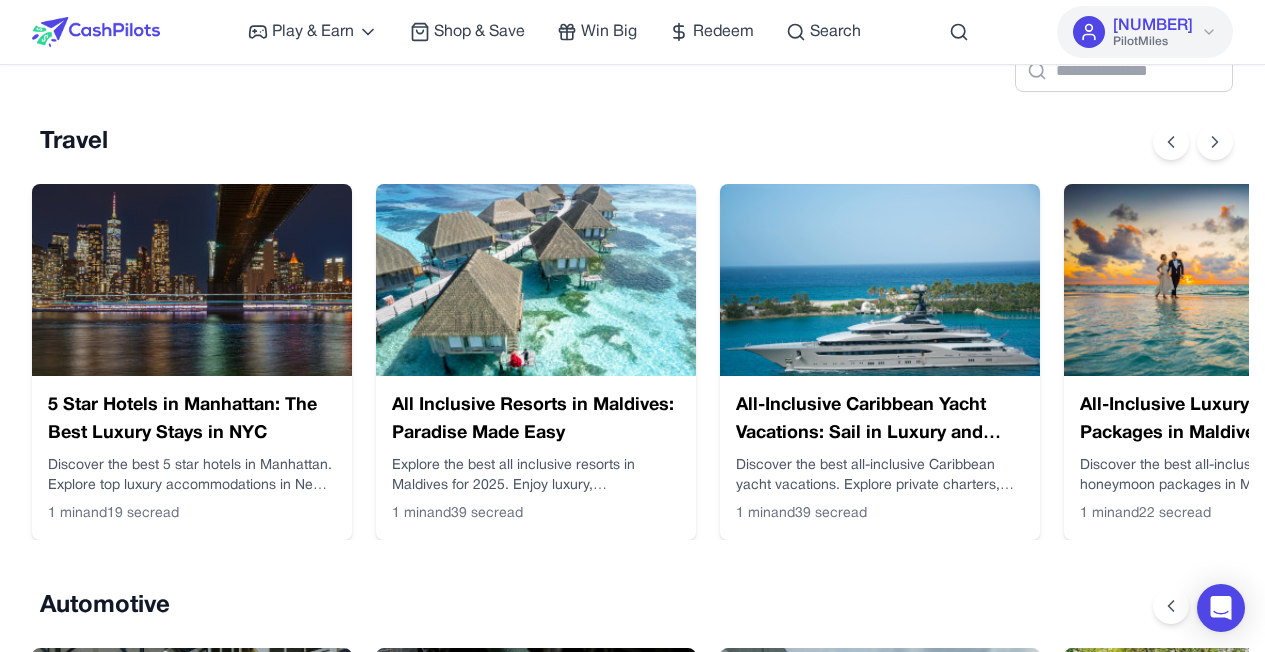 scroll, scrollTop: 822, scrollLeft: 0, axis: vertical 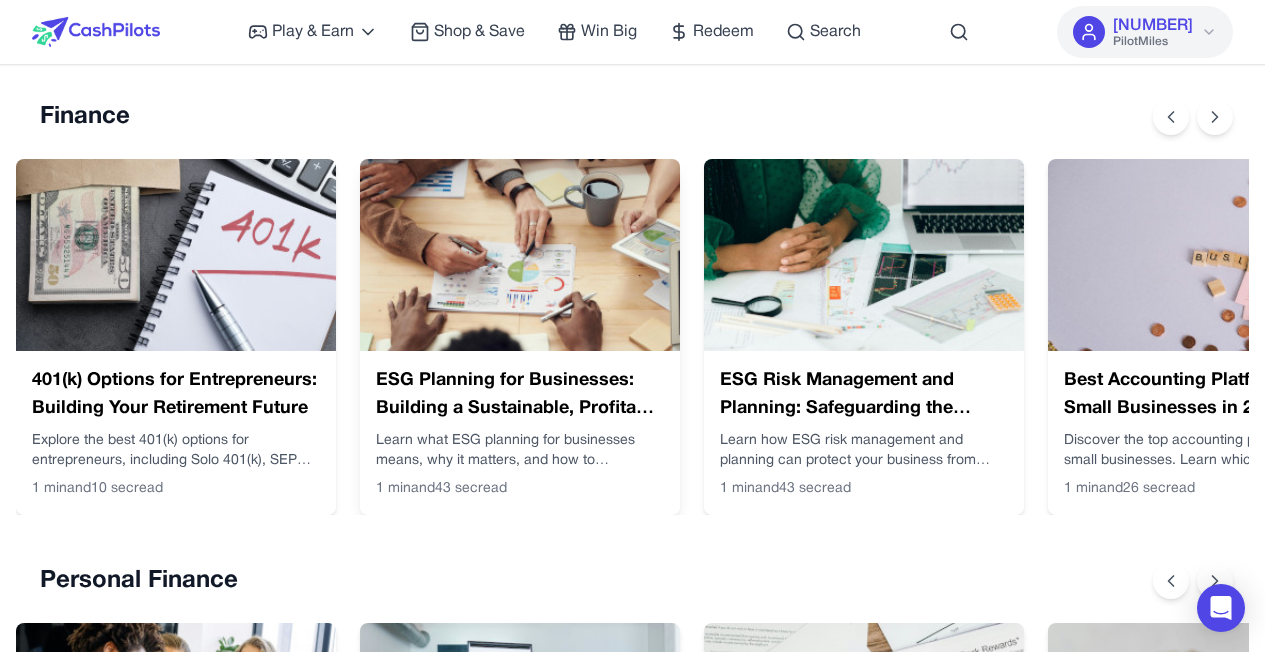 click on "ESG Planning for Businesses: Building a Sustainable, Profitable Future" at bounding box center [520, 395] 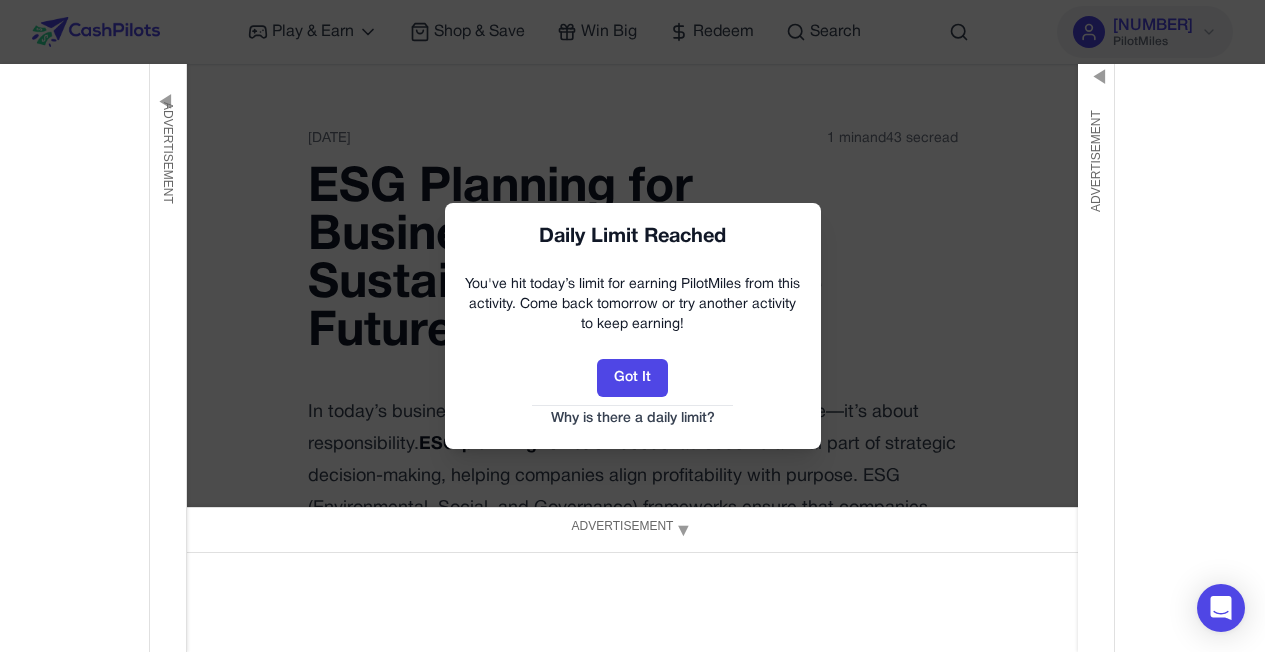 click on "Why is there a daily limit?" at bounding box center [633, 419] 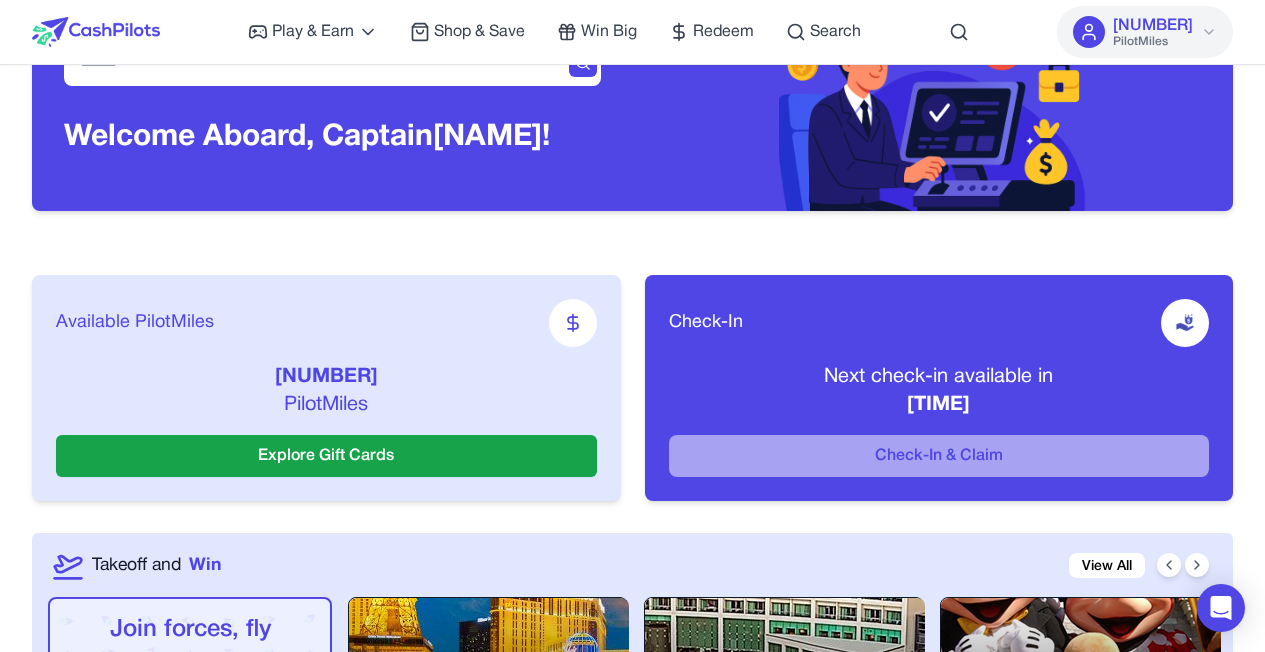 scroll, scrollTop: 0, scrollLeft: 0, axis: both 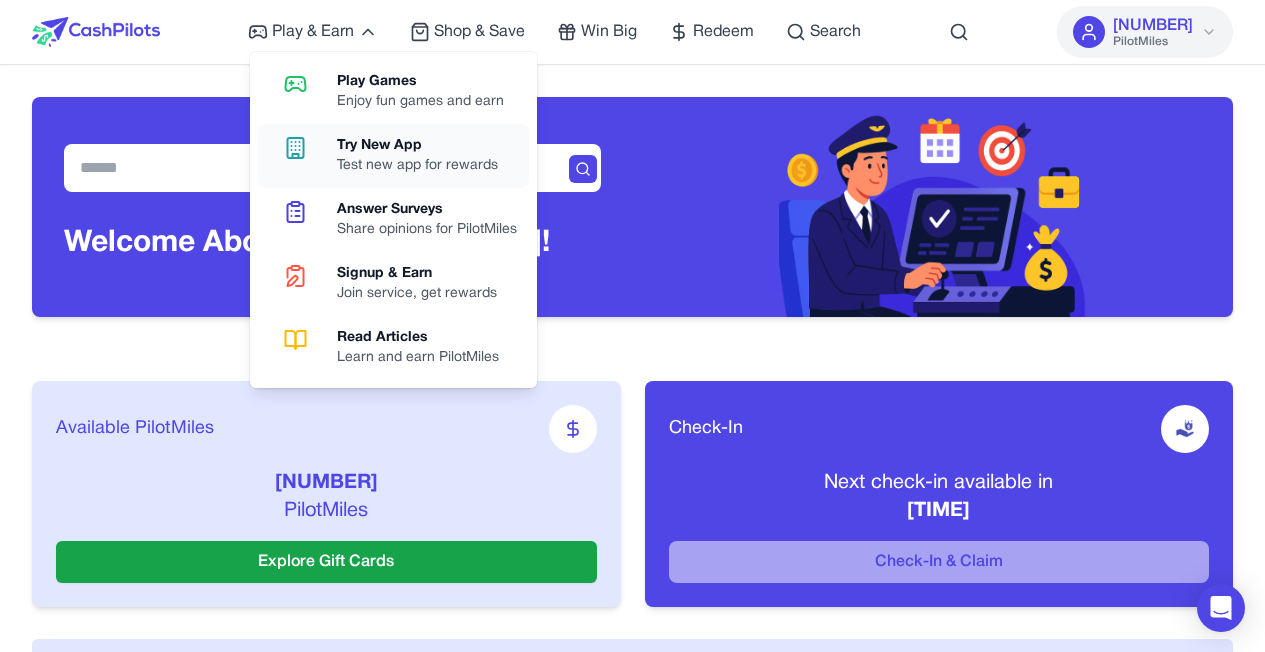 click on "Try New App" at bounding box center (417, 146) 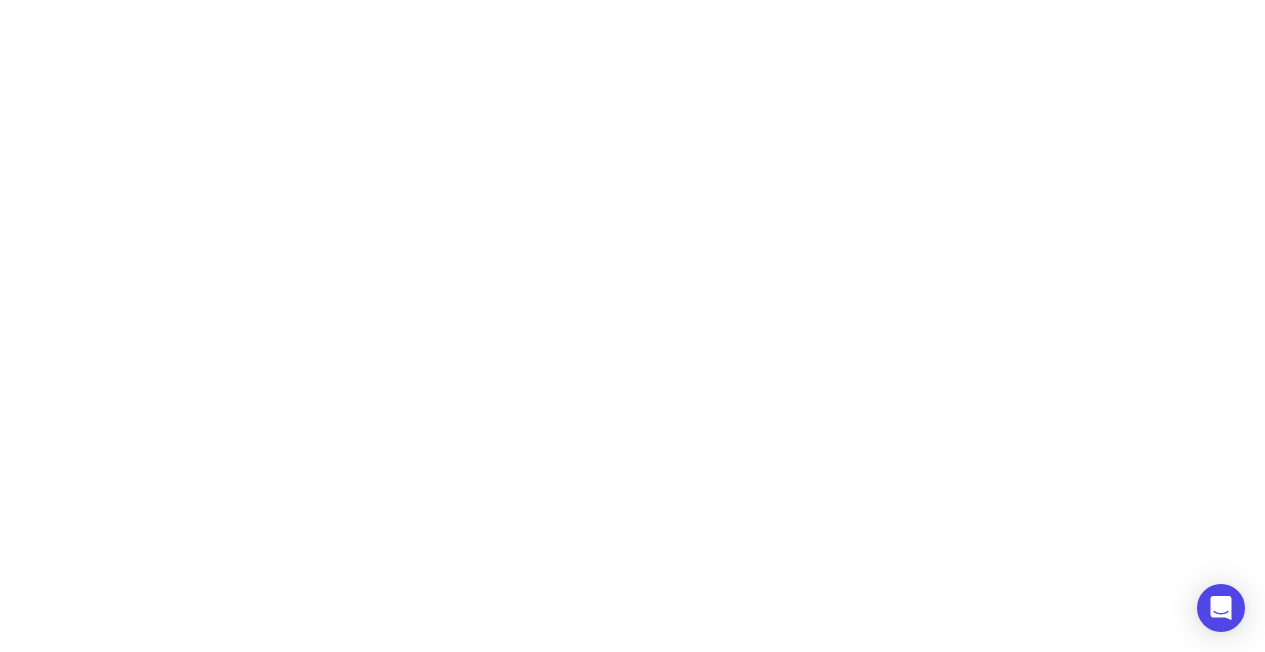 click on "Play & Earn   Play Games Enjoy fun games and earn Try New App Test new app for rewards Answer Surveys Share opinions for PilotMiles Signup & Earn Join service, get rewards Read Articles Learn and earn PilotMiles Shop & Save   Win Big   Redeem   Search   506 PilotMiles Home Play & Earn Shop & Save Win Big Redeem Search [NAME] 506 PilotMiles Welcome Aboard, Captain  [NAME]! Available PilotMiles 506 PilotMiles Explore Gift Cards Check-In Next check-in available in 23:47:24 Check-In & Claim Takeoff and Win View All Join forces, fly further together! Coming soon Team up VIP Weekend in Las Vegas Entry Cost 160  miles Value $ 1200 Enter Now Cancún All-Inclusive Resort Entry Cost 190  miles Value $ 2800 Enter Now Disney World Family Adventure Entry Cost 200  miles Value $ 4500 Enter Now Win a $15 Uber Gift Card! Entry Cost 10  miles Value $ 15 Enter Now Win a $10 Starbucks Gift Card! Entry Cost 10  miles Value $ 10 Enter Now Win a $50 Target Gift Card! Entry Cost 10  miles Value $ 50 Enter Now 5 $ 50" at bounding box center (632, 50) 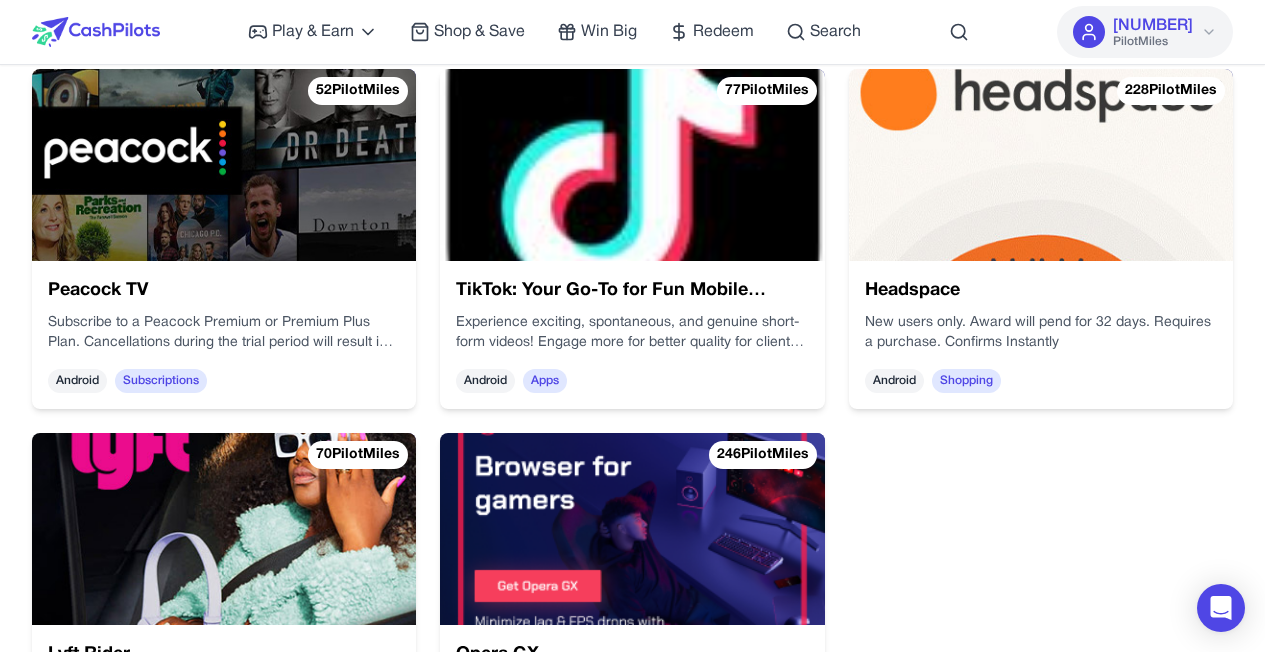 scroll, scrollTop: 319, scrollLeft: 0, axis: vertical 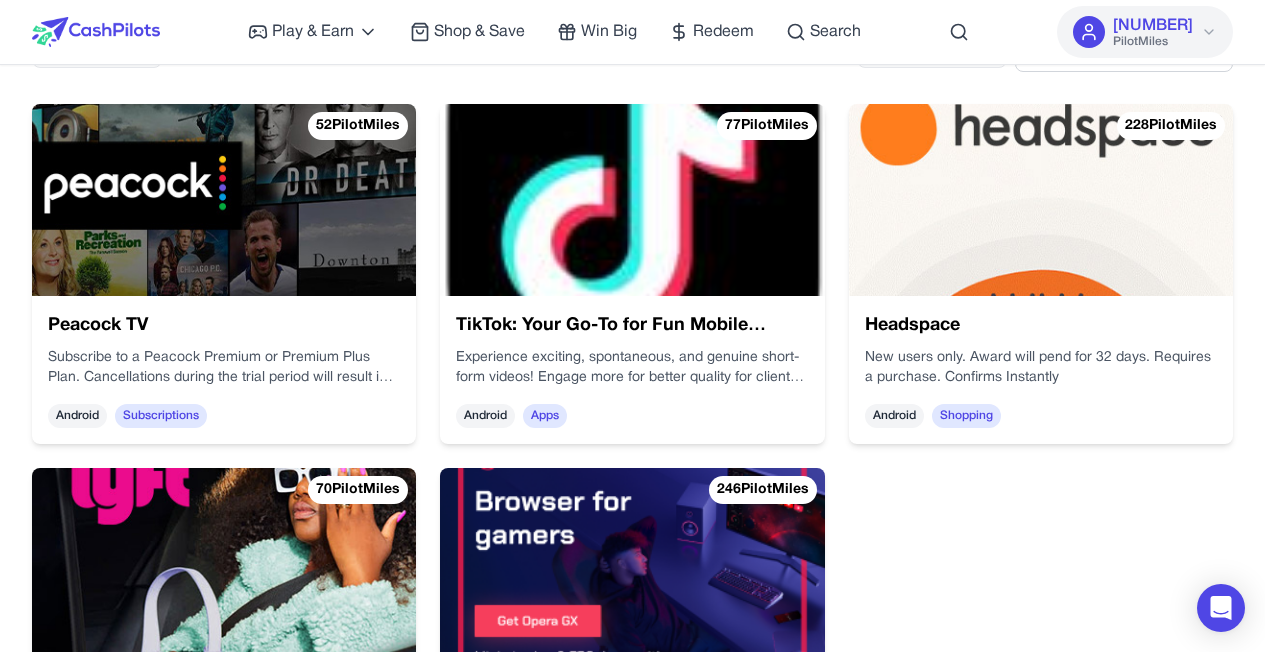 click on "Peacock TV Subscribe to a Peacock Premium or Premium Plus Plan. Cancellations during the trial period will result in revoked rewards. Confirms after 32 days Android Subscriptions" at bounding box center [224, 370] 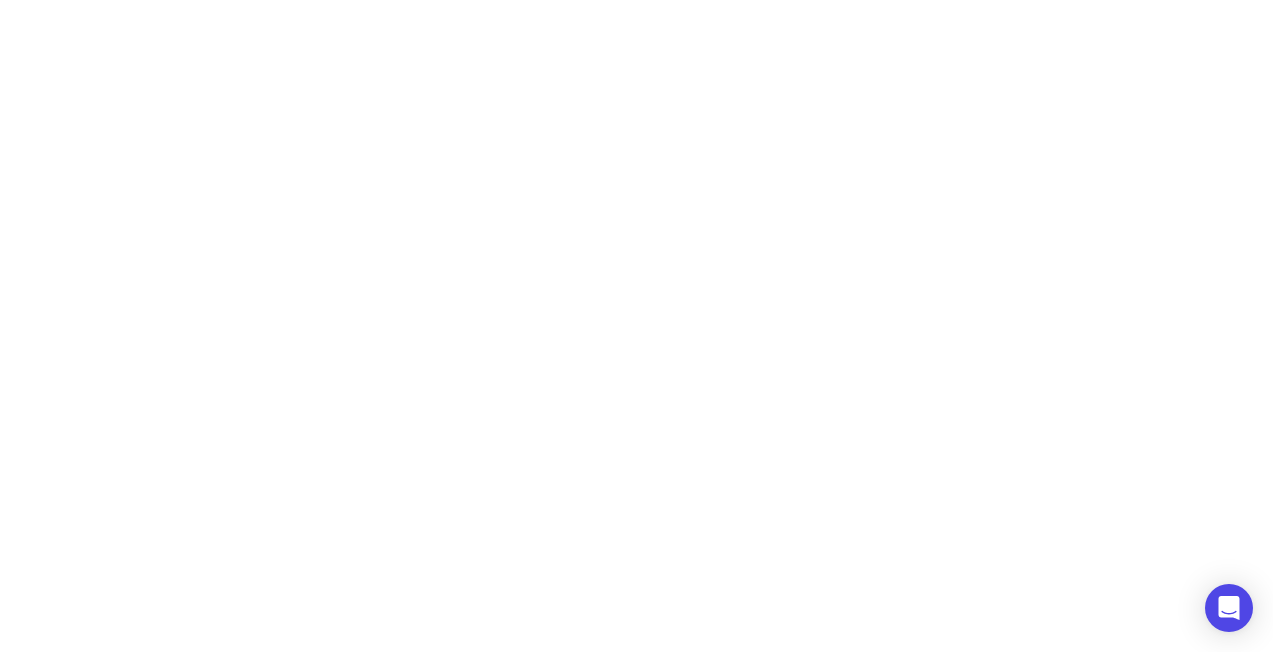 scroll, scrollTop: 0, scrollLeft: 0, axis: both 